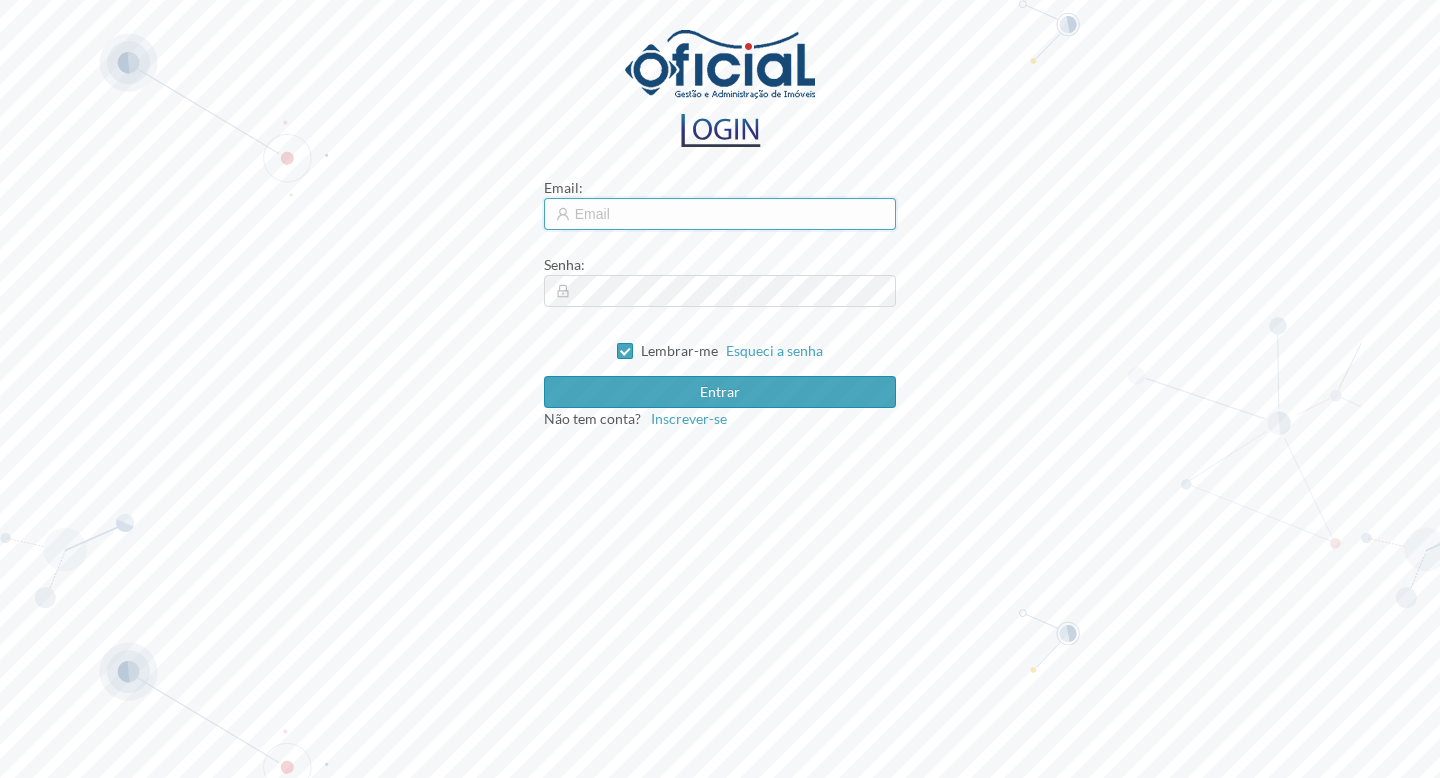 scroll, scrollTop: 0, scrollLeft: 0, axis: both 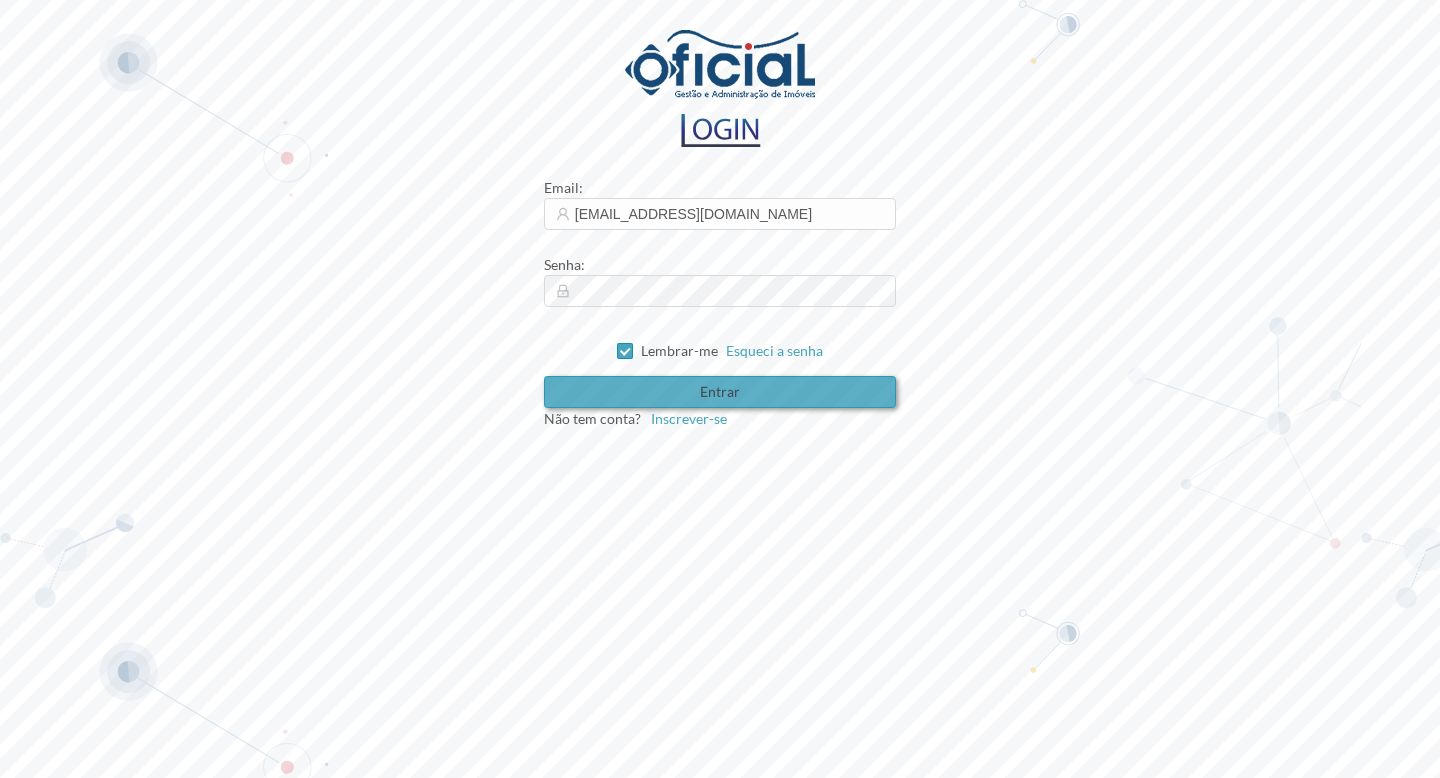 click on "Entrar" at bounding box center (720, 392) 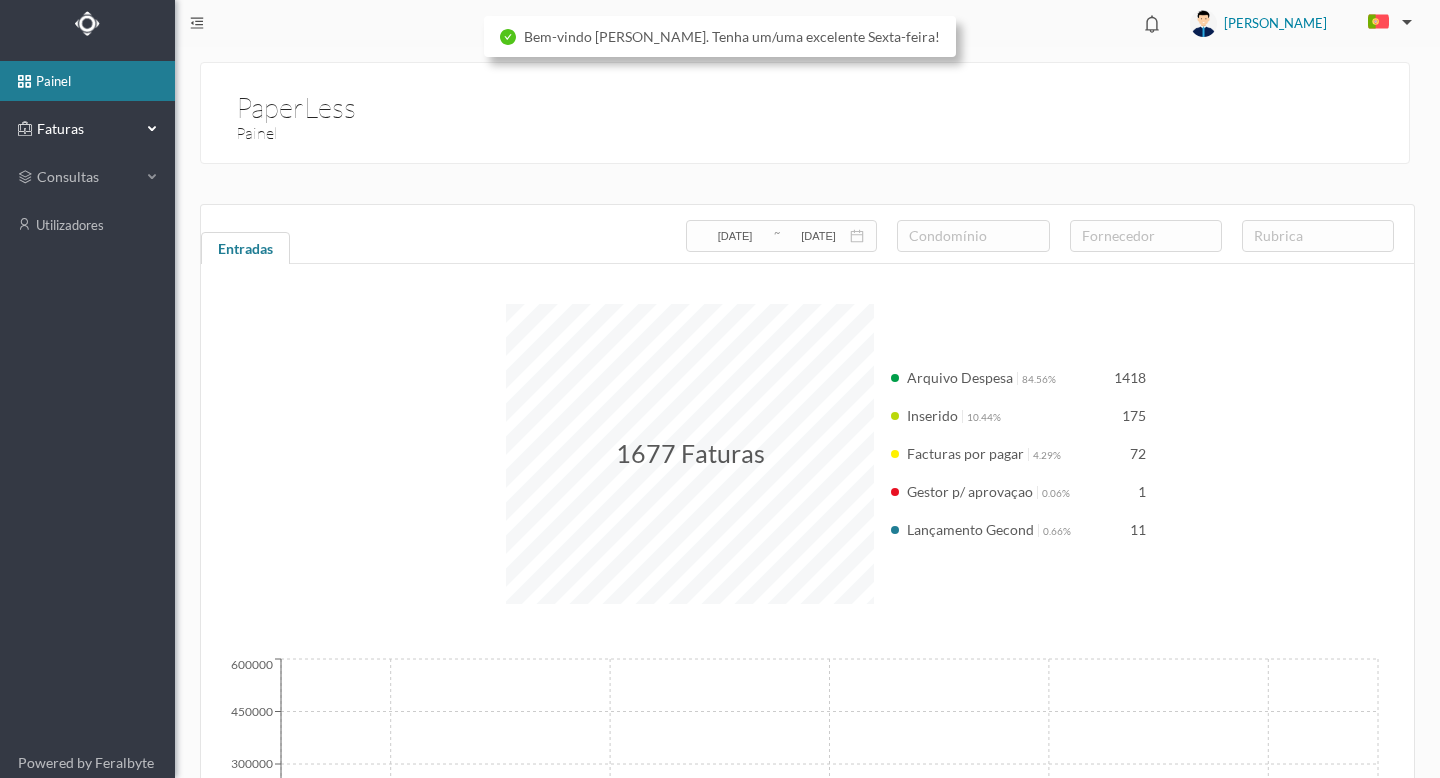 click on "Faturas" at bounding box center (87, 129) 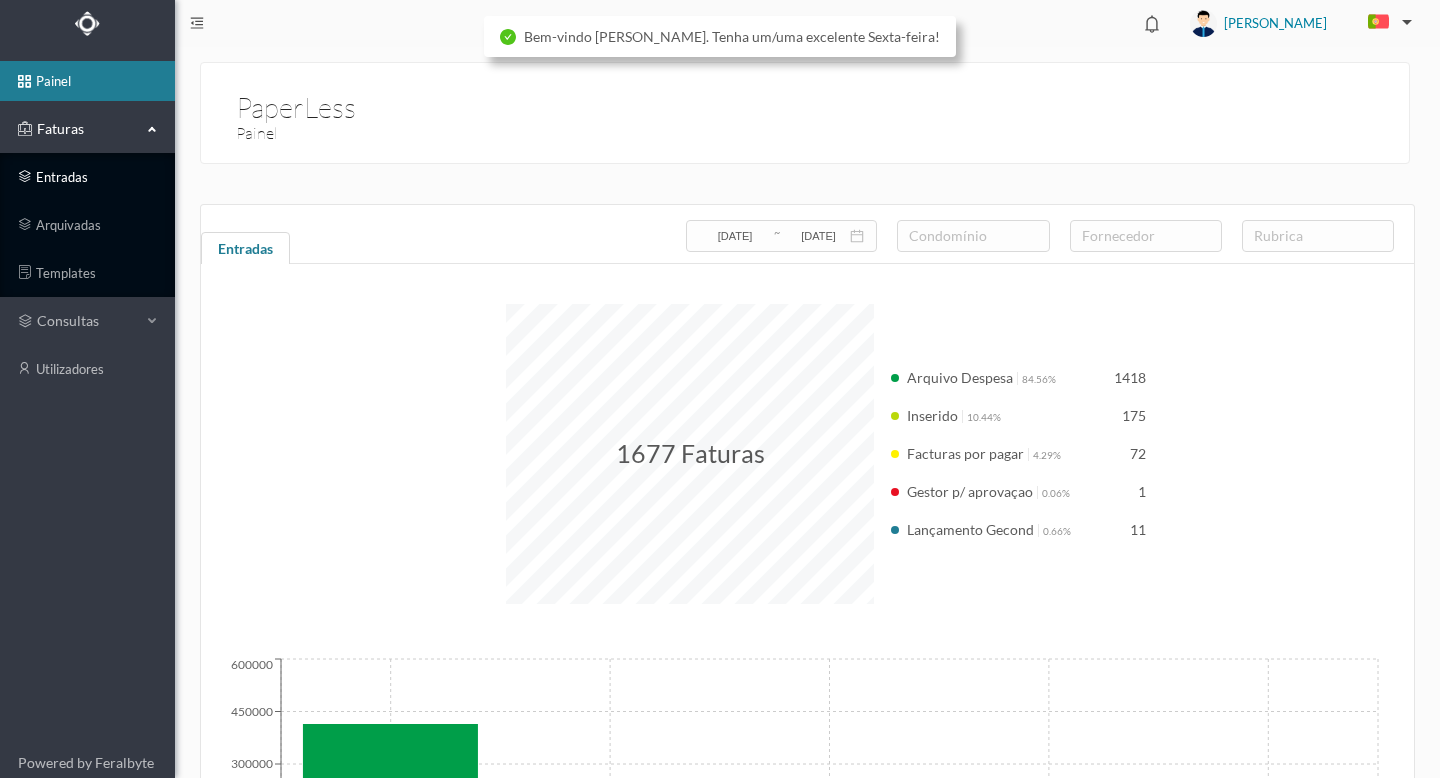 click on "entradas" at bounding box center (87, 177) 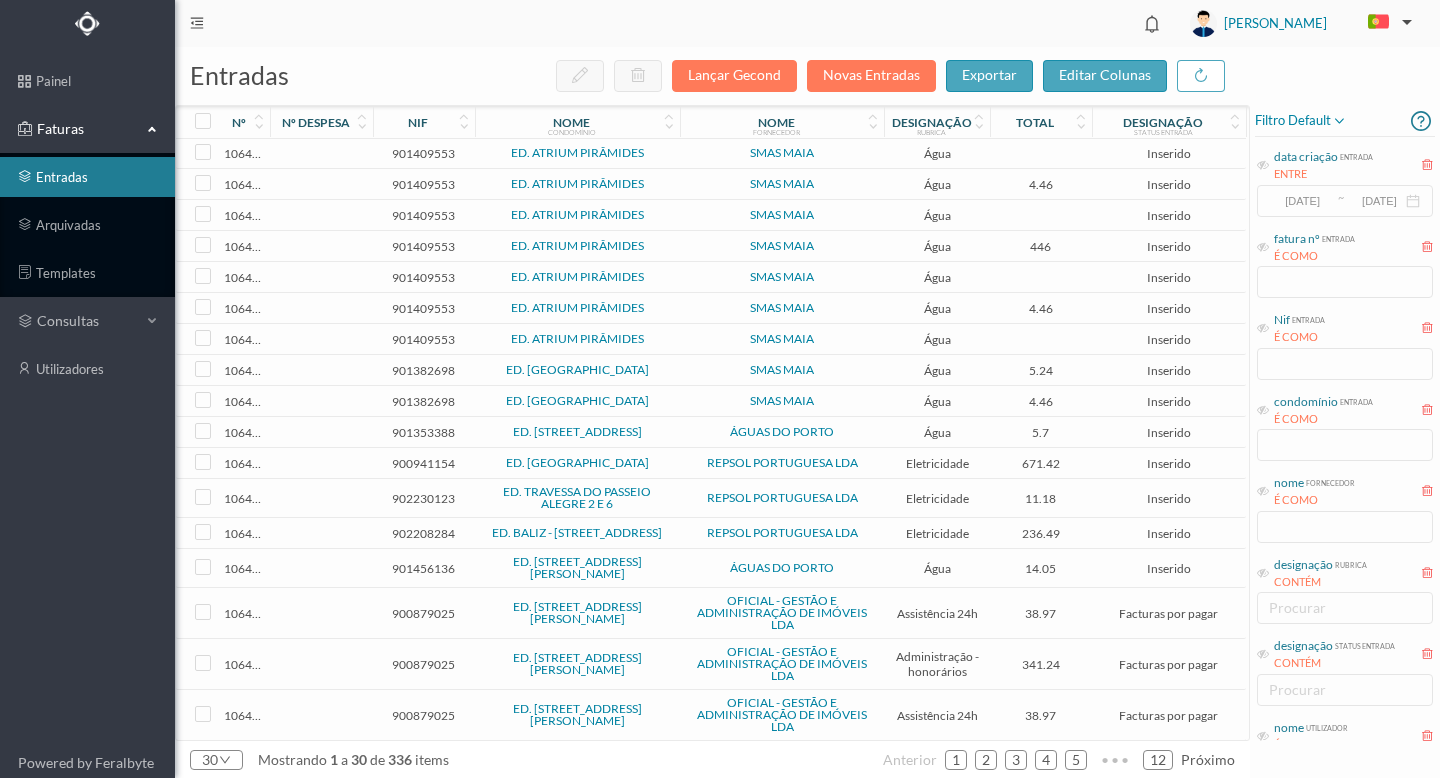 scroll, scrollTop: 422, scrollLeft: 0, axis: vertical 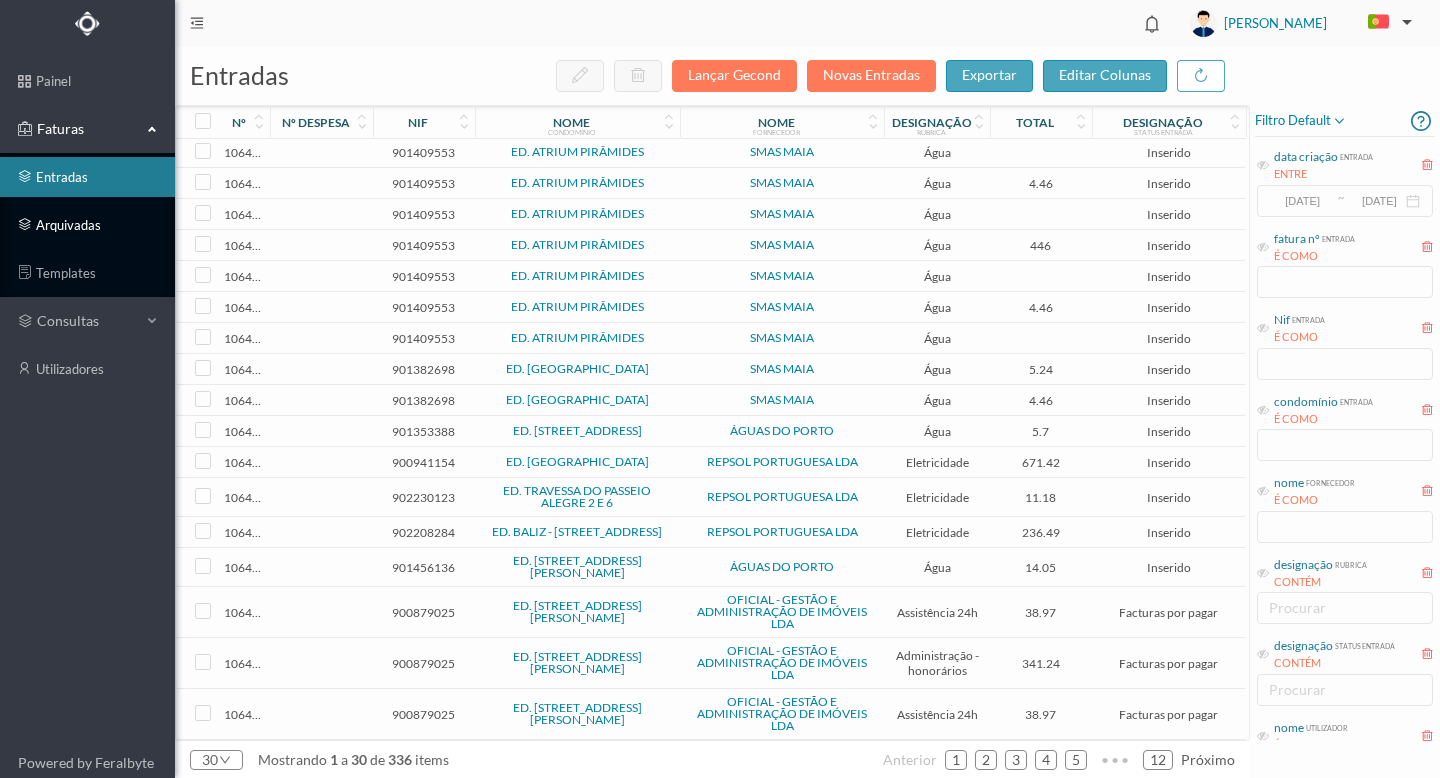 click on "arquivadas" at bounding box center (87, 225) 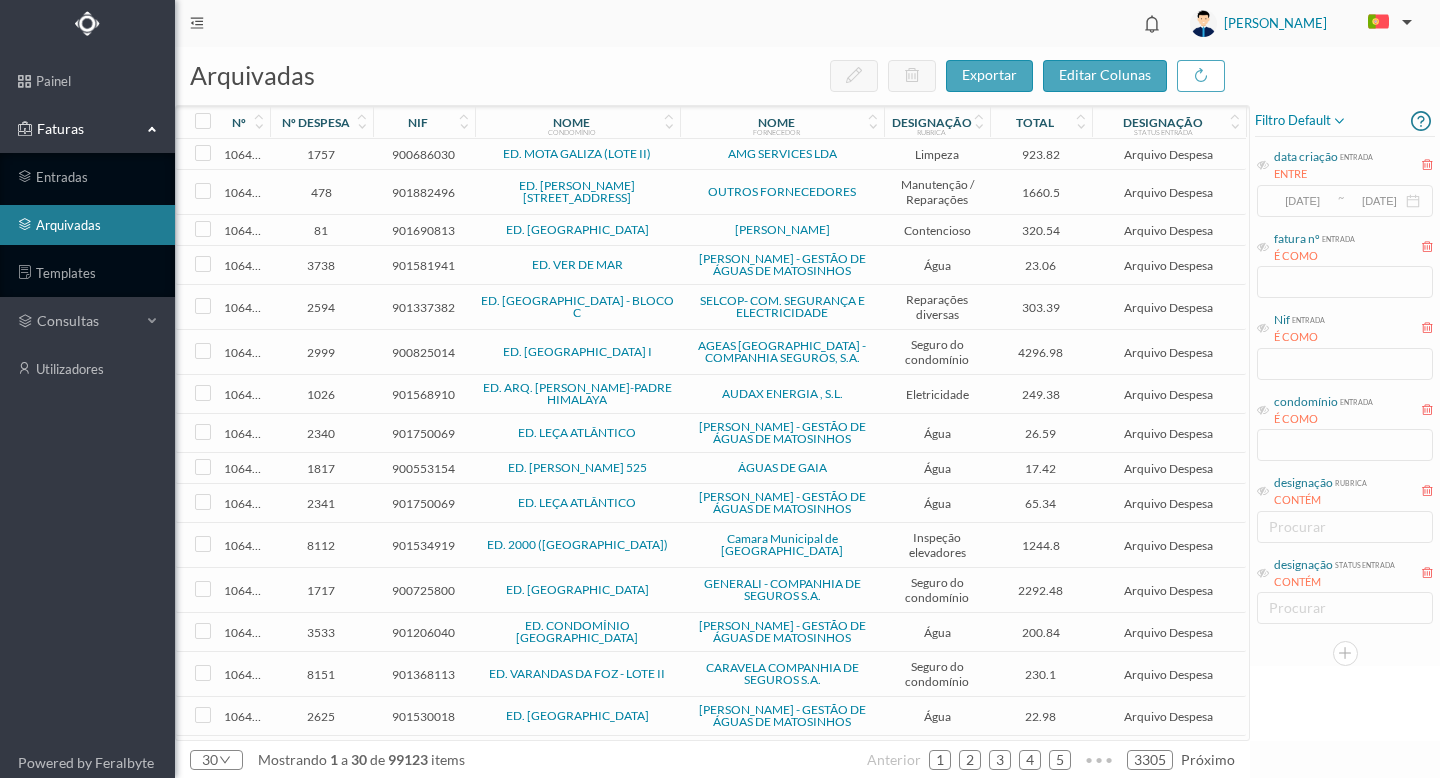 click on "É COMO" at bounding box center [1323, 419] 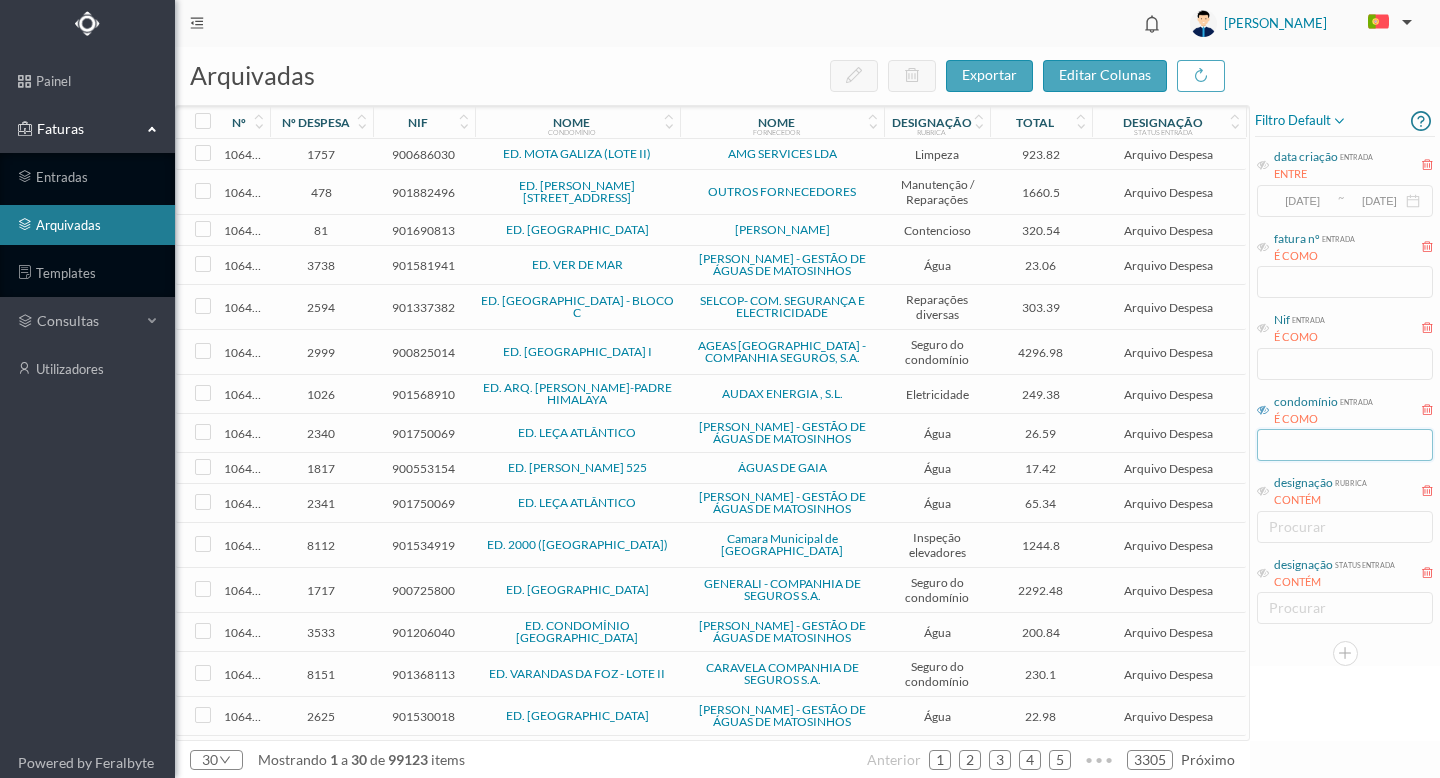 drag, startPoint x: 1260, startPoint y: 407, endPoint x: 1263, endPoint y: 446, distance: 39.115215 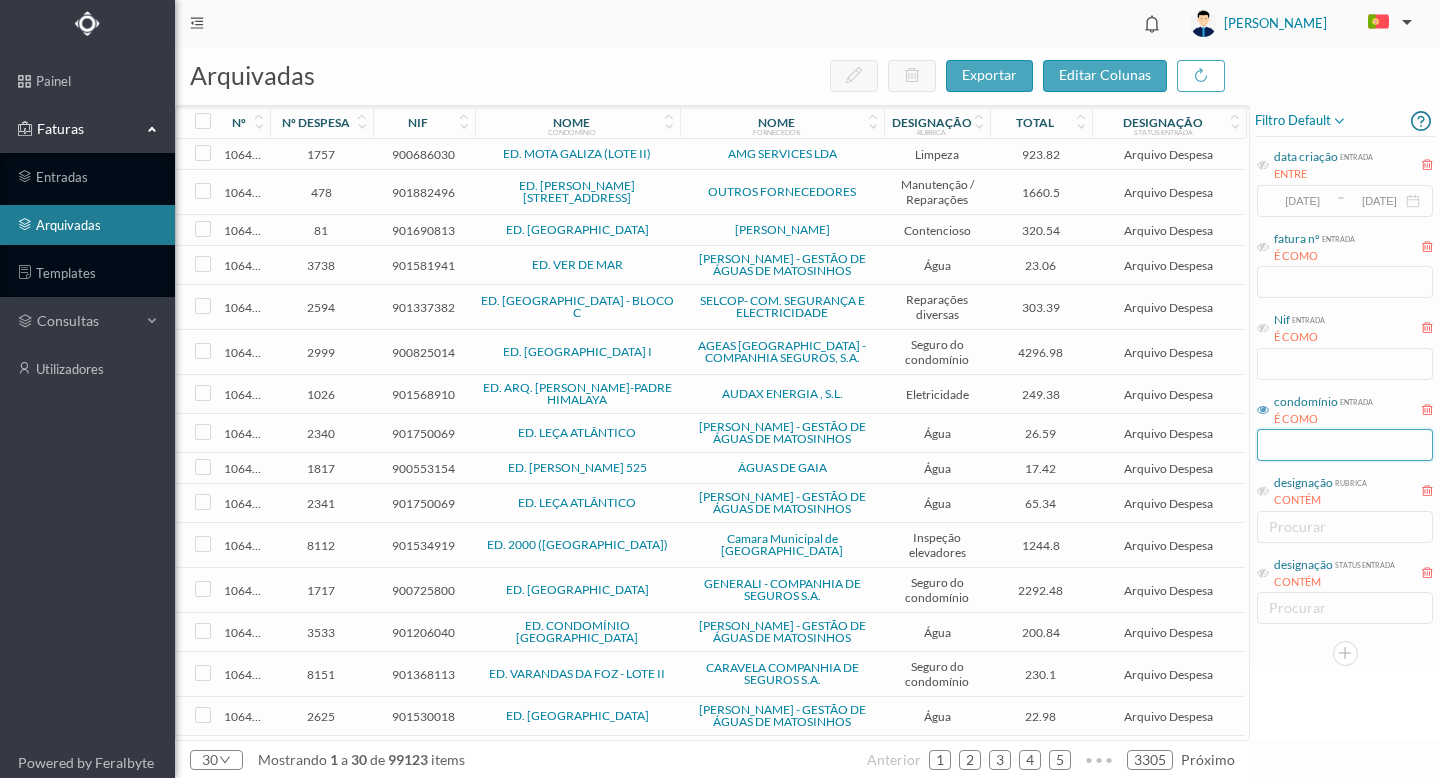 click at bounding box center (1345, 445) 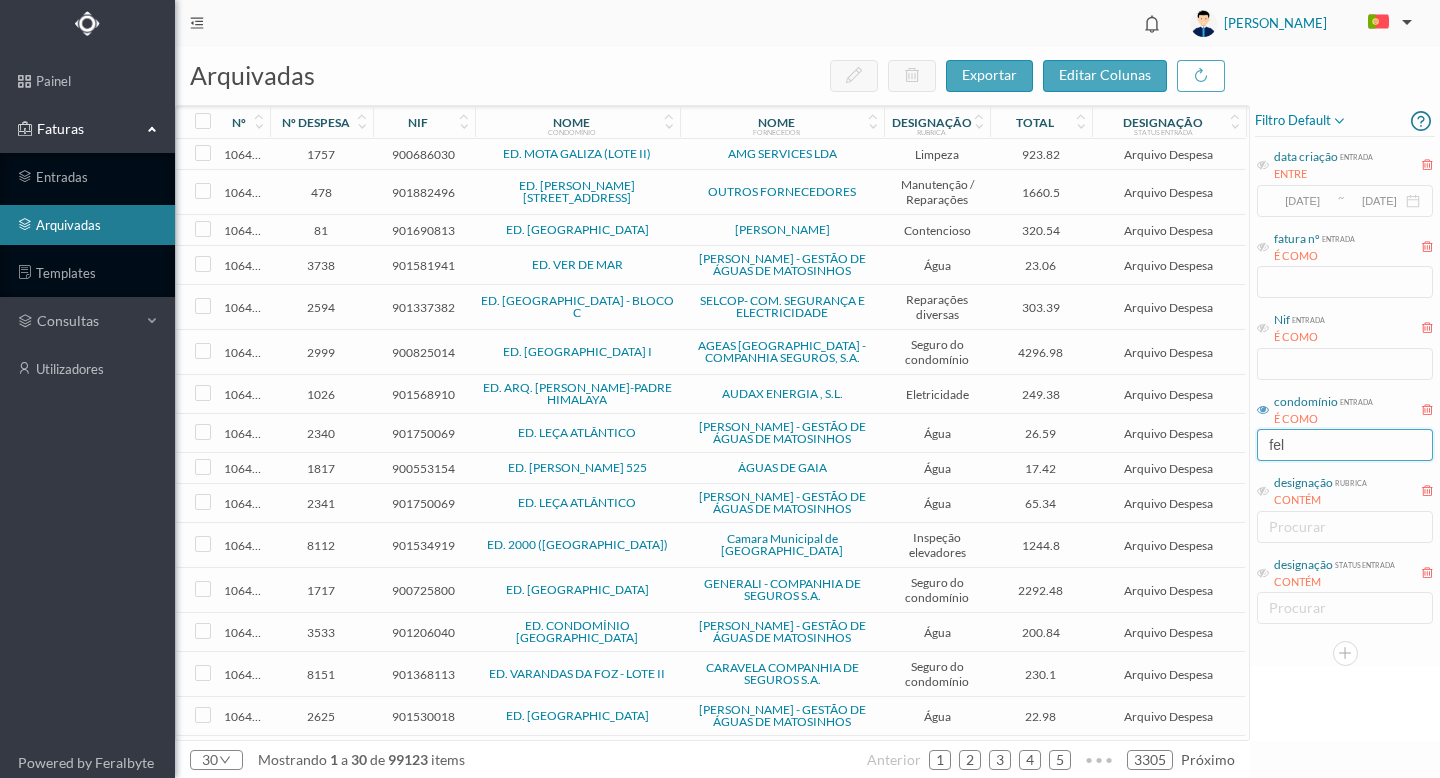type on "feli" 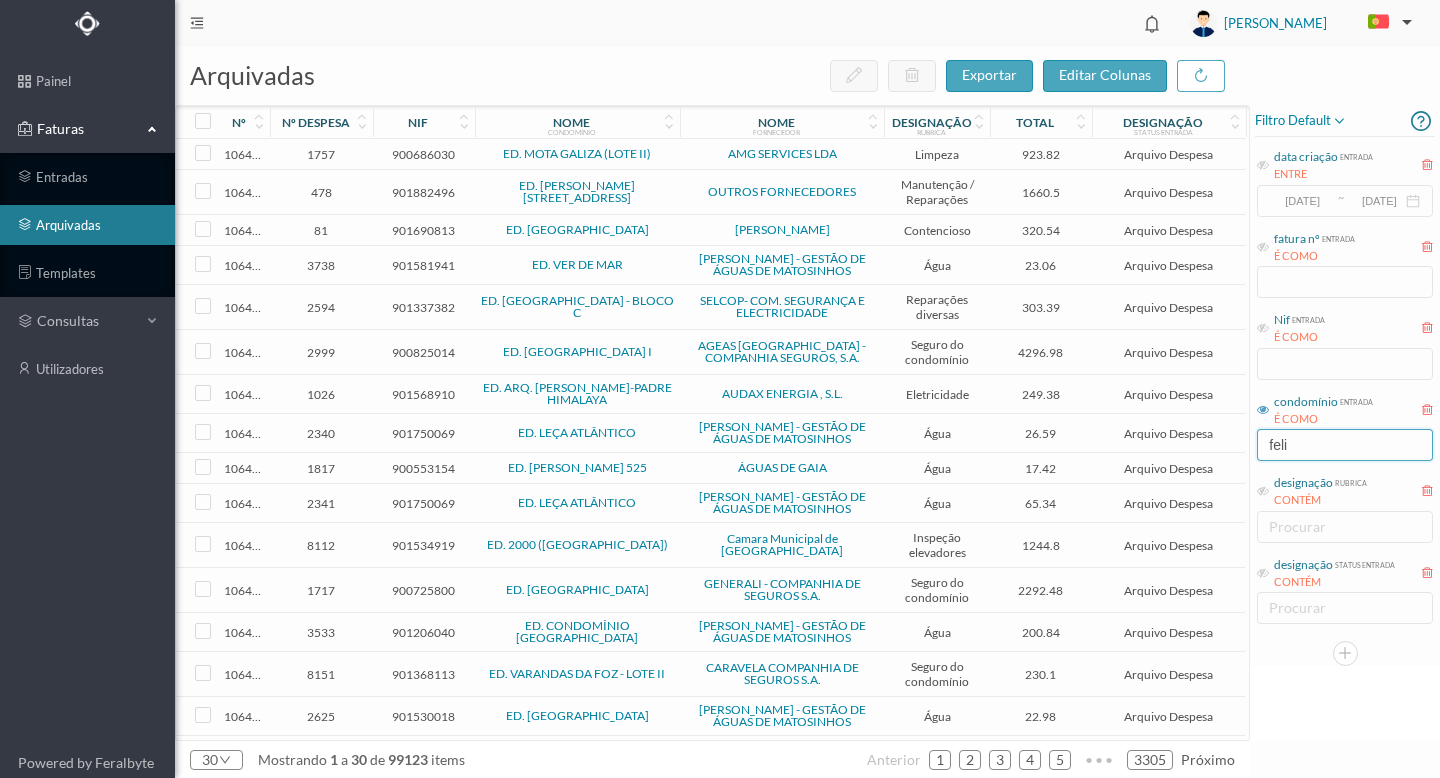 click on "feli" at bounding box center [1345, 445] 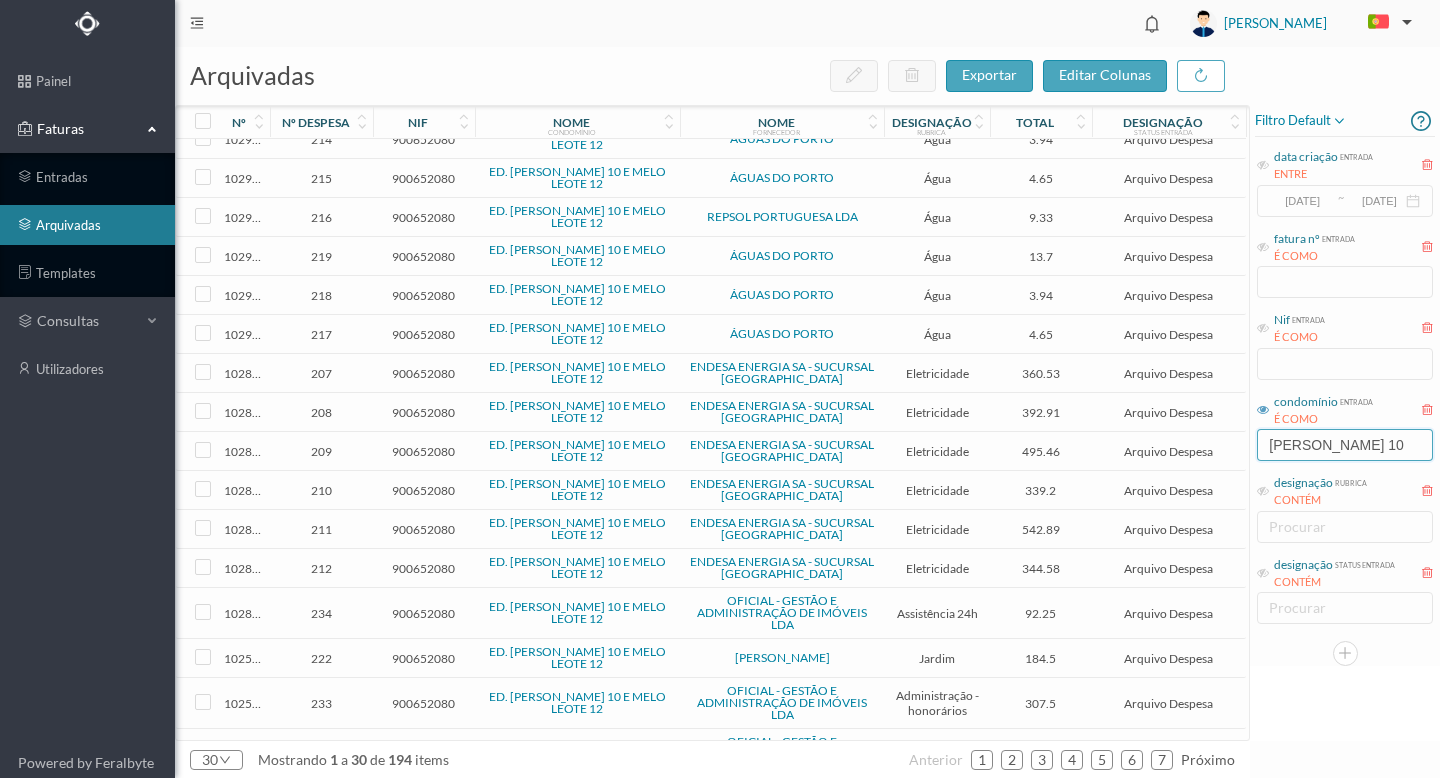 scroll, scrollTop: 667, scrollLeft: 0, axis: vertical 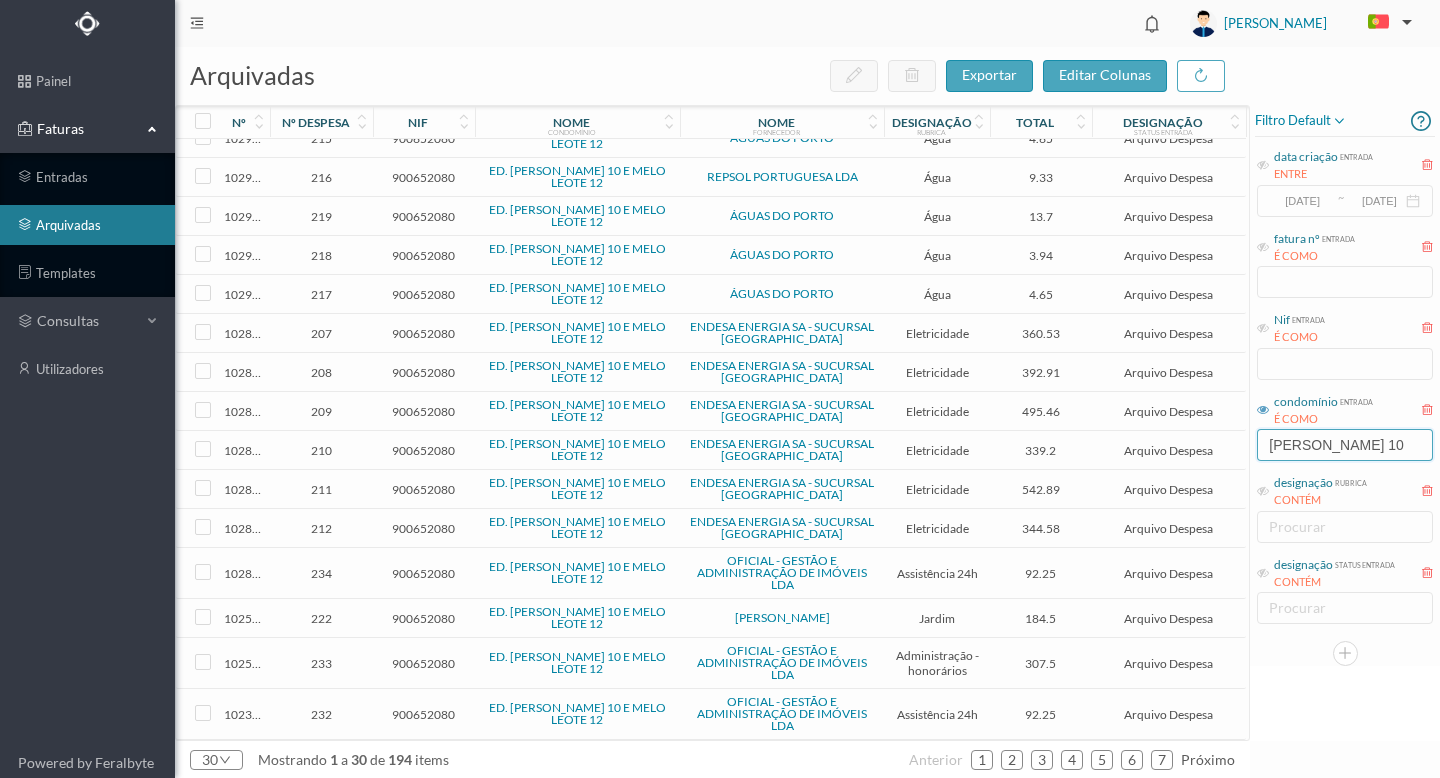 type on "[PERSON_NAME] 10" 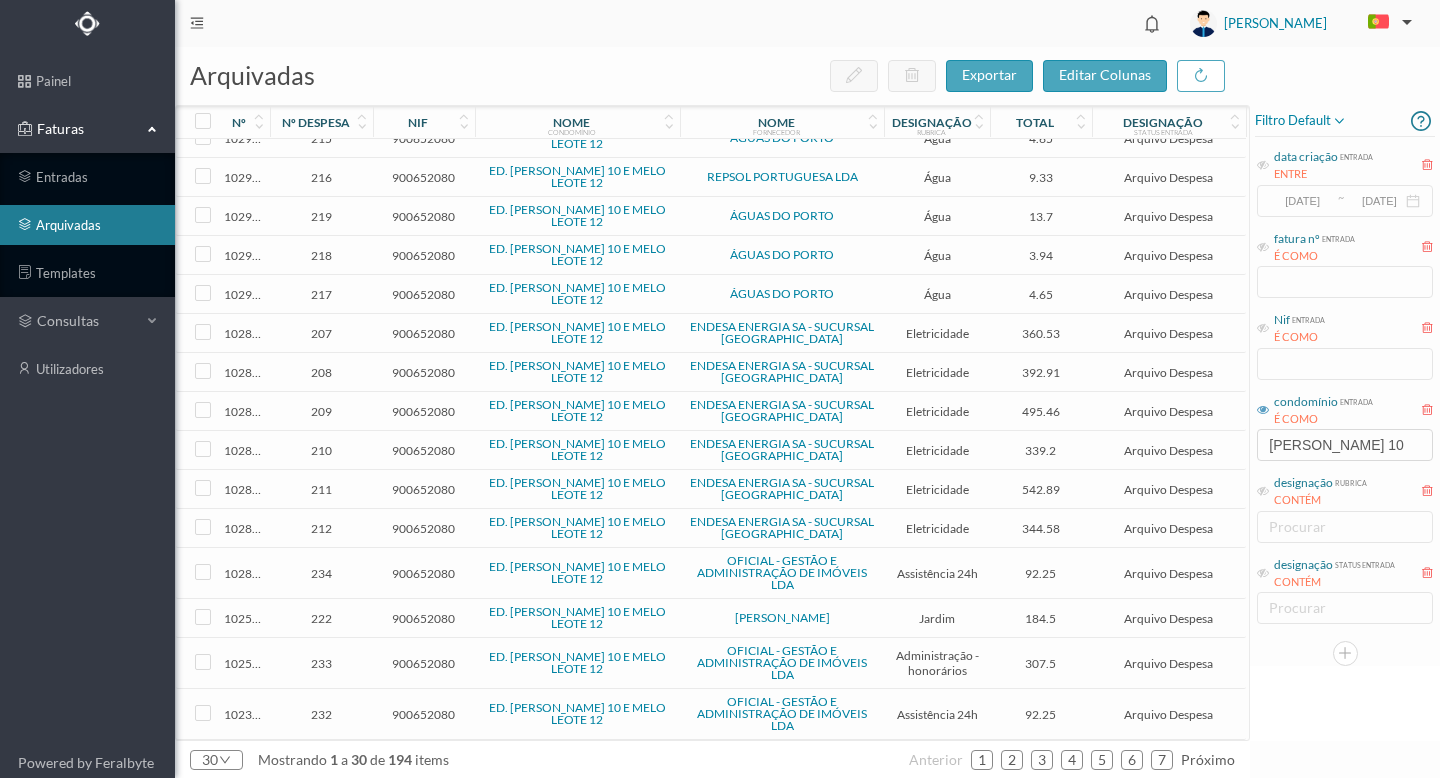 click on "ENDESA ENERGIA SA - SUCURSAL [GEOGRAPHIC_DATA]" at bounding box center [782, 528] 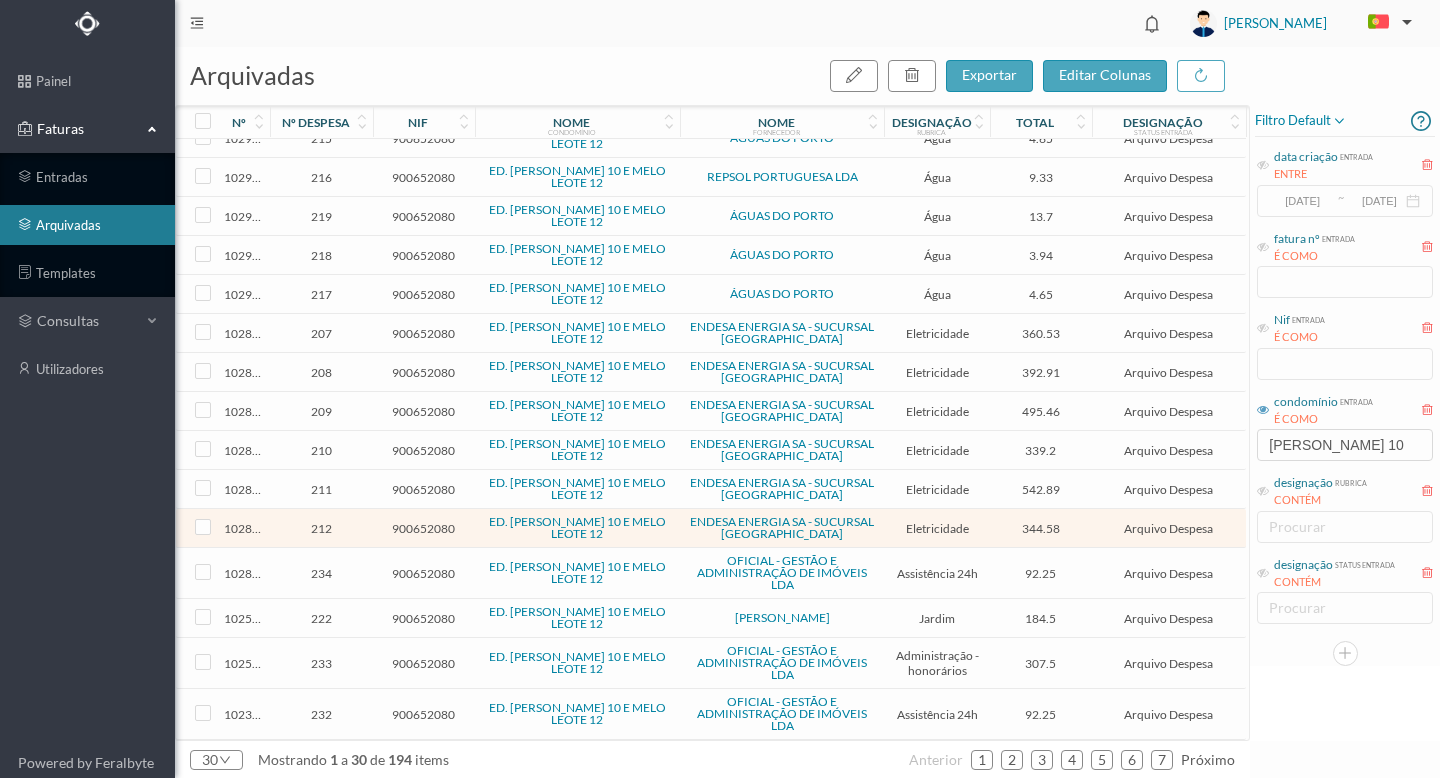 click on "ED. [PERSON_NAME] 10 E MELO LEOTE 12" at bounding box center [577, 527] 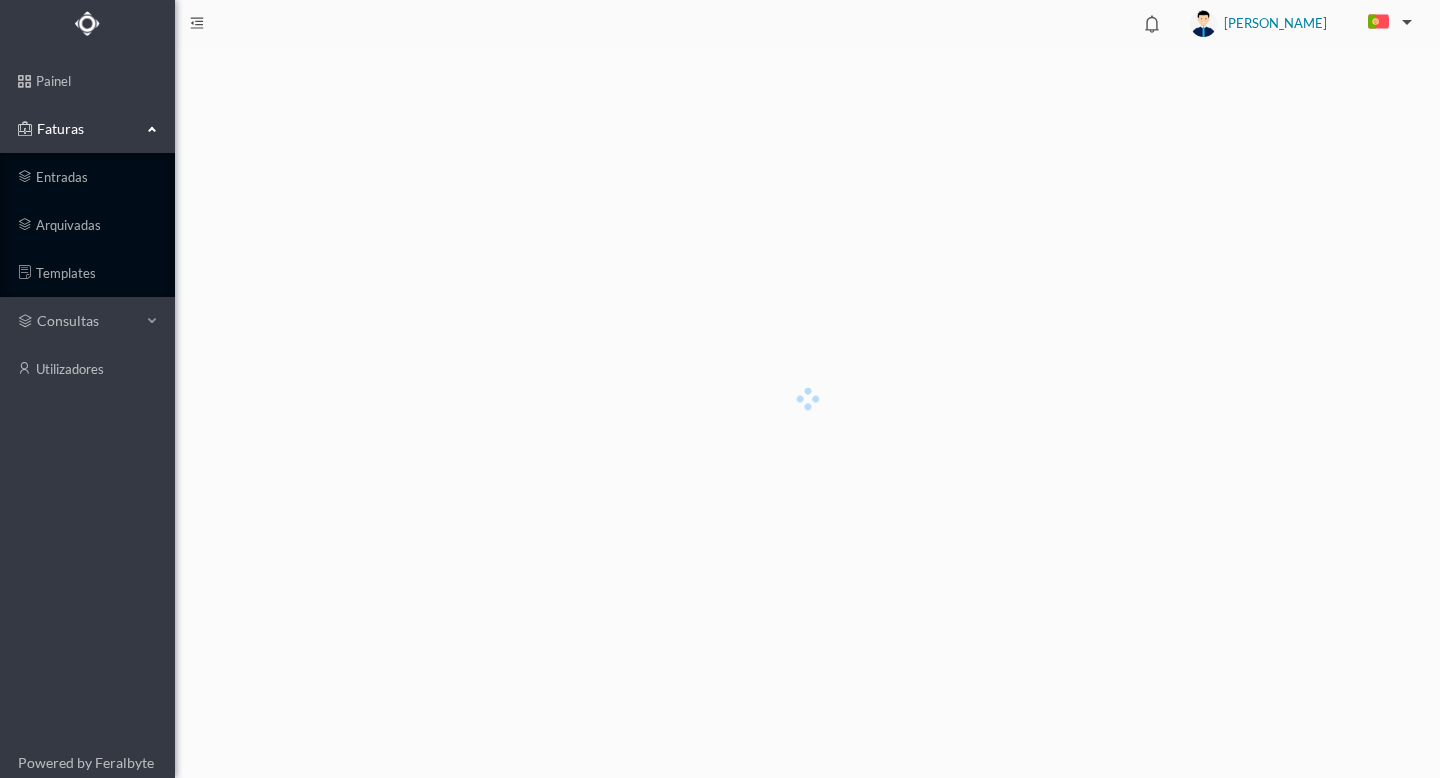 click at bounding box center (807, 412) 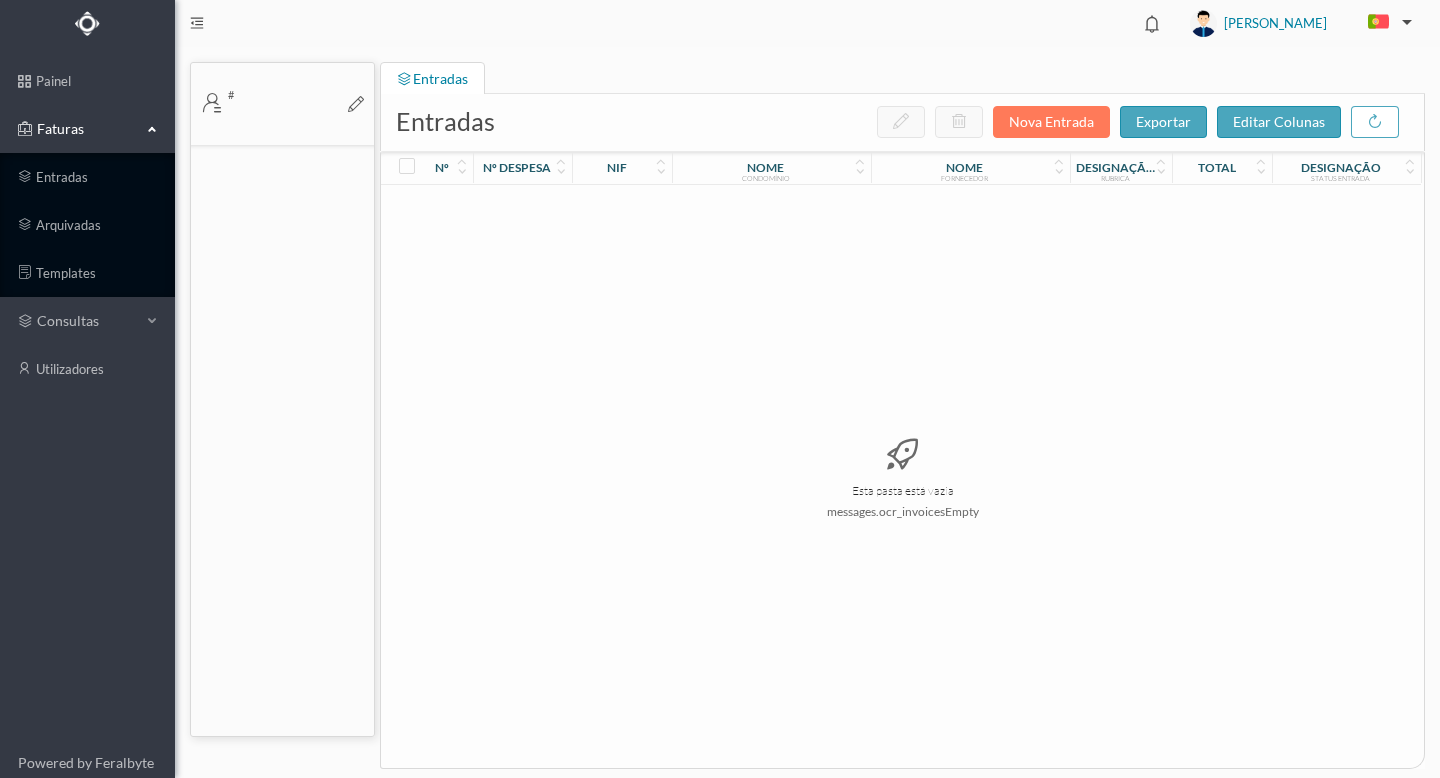 click on "[PERSON_NAME]" at bounding box center [807, 23] 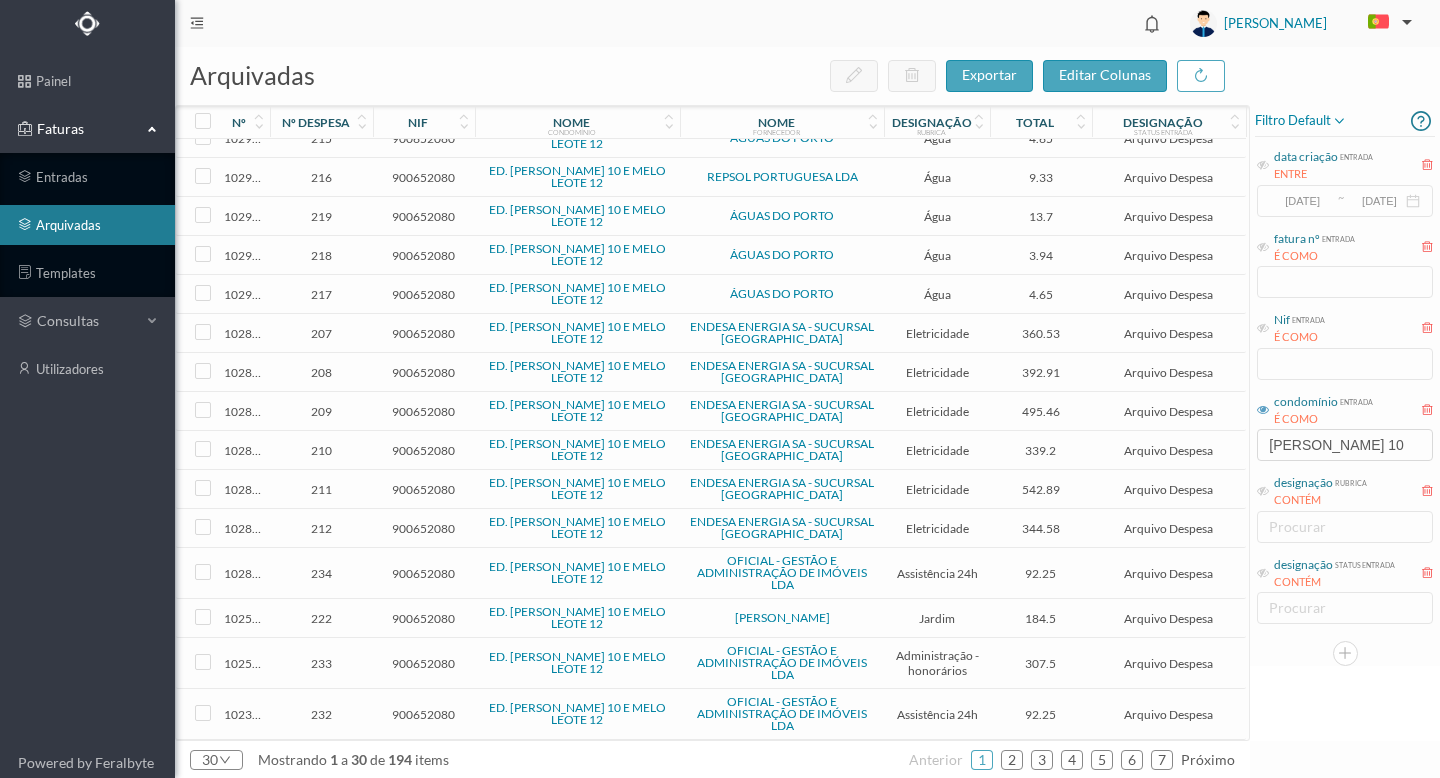 scroll, scrollTop: 671, scrollLeft: 0, axis: vertical 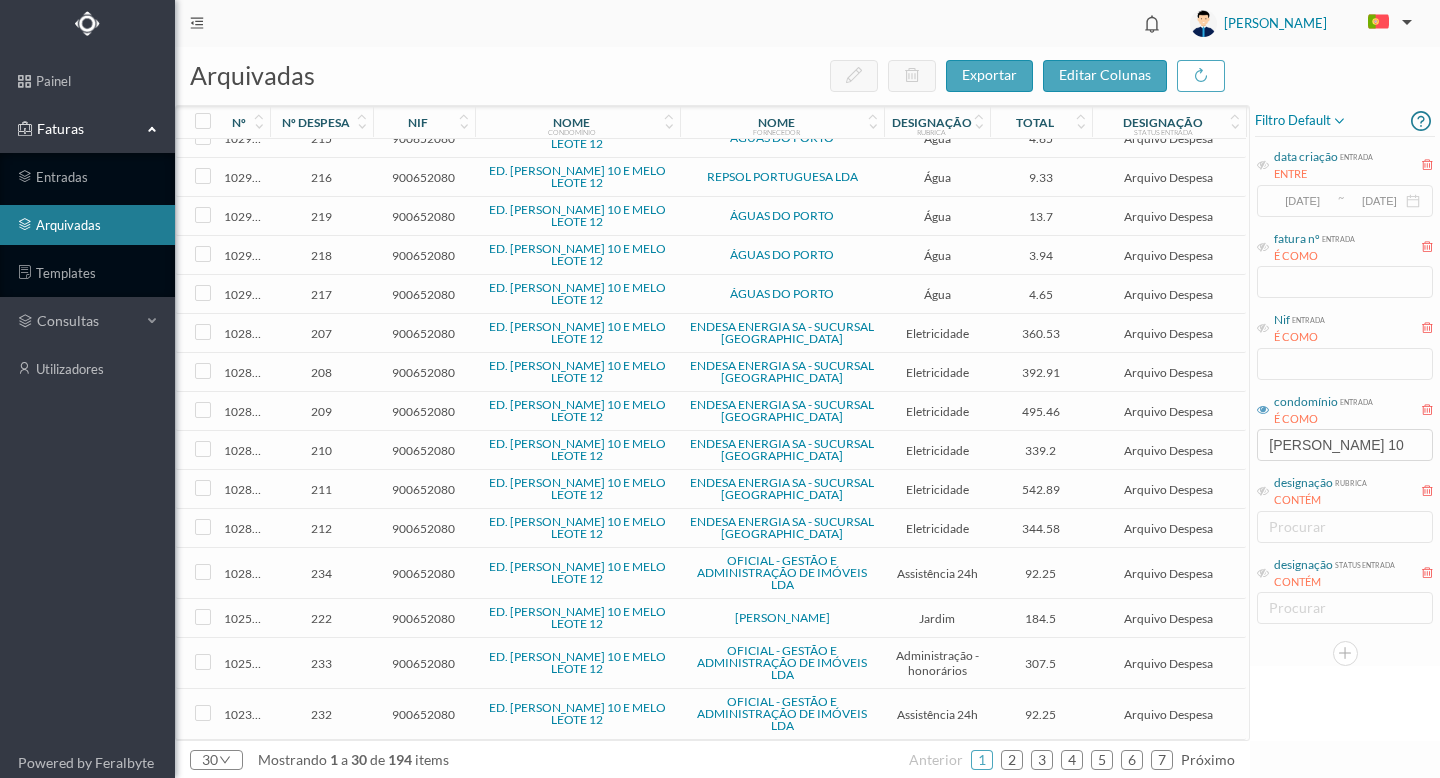 click on "102826" at bounding box center [244, 528] 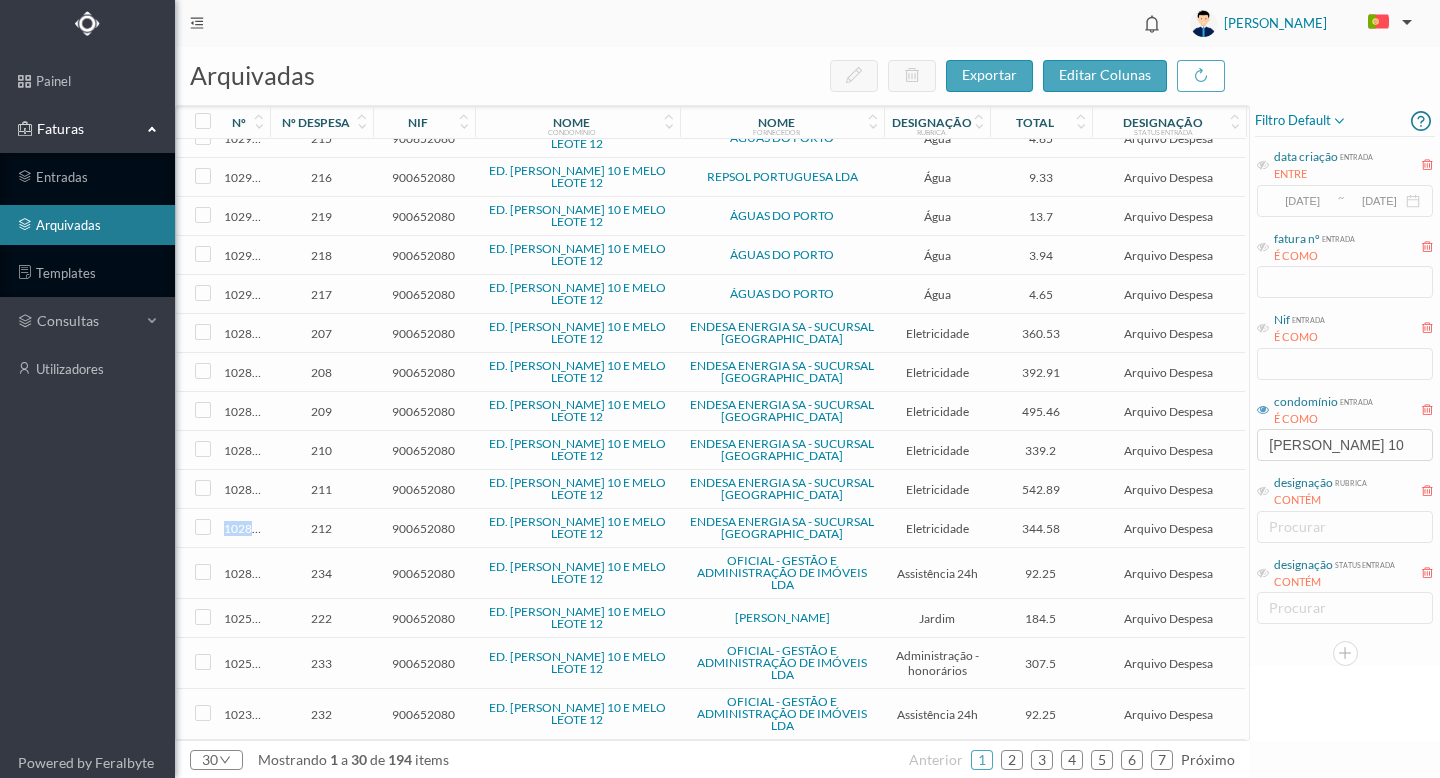 click on "102826" at bounding box center (244, 528) 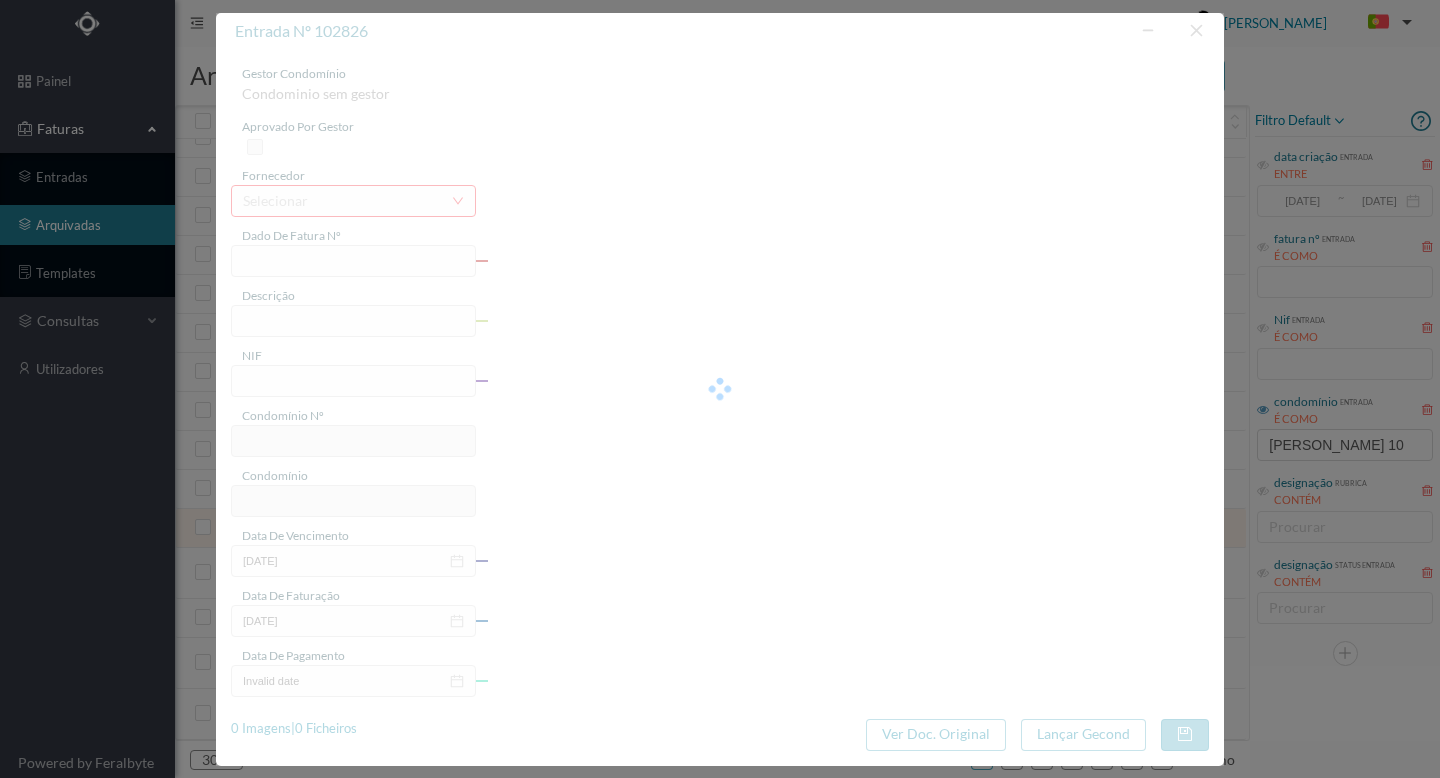 type on "FAC 0070312025/0025074451" 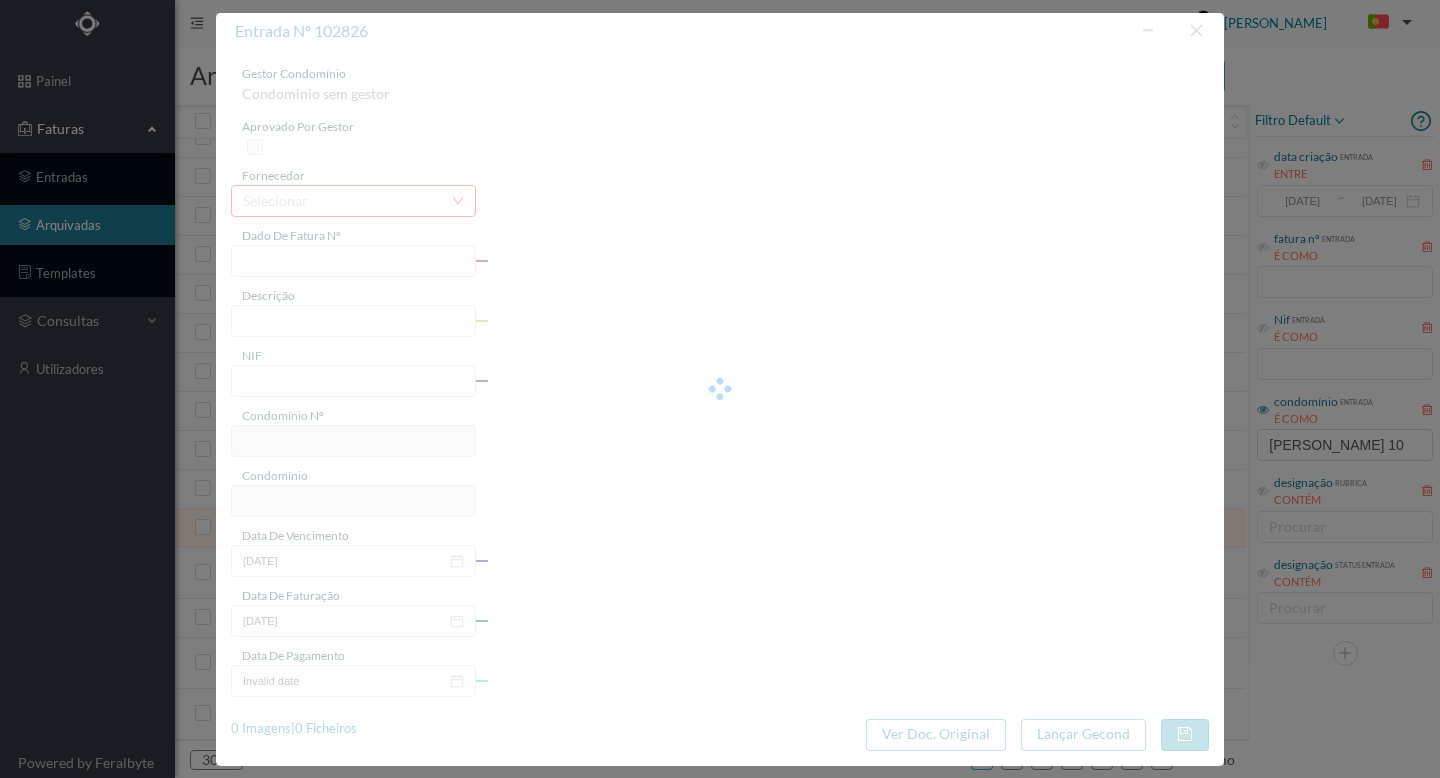 type on "12 ([DATE] a [DATE])" 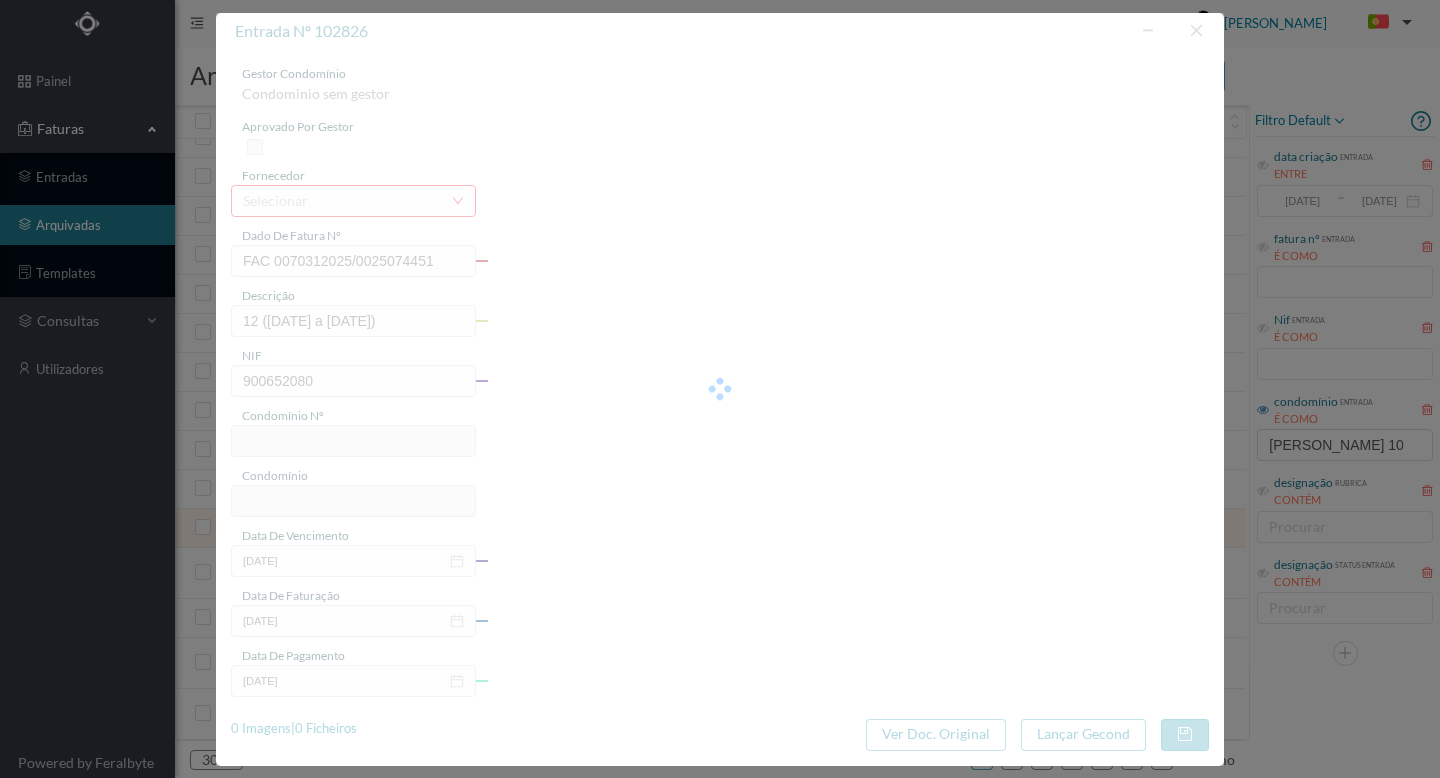 type on "760" 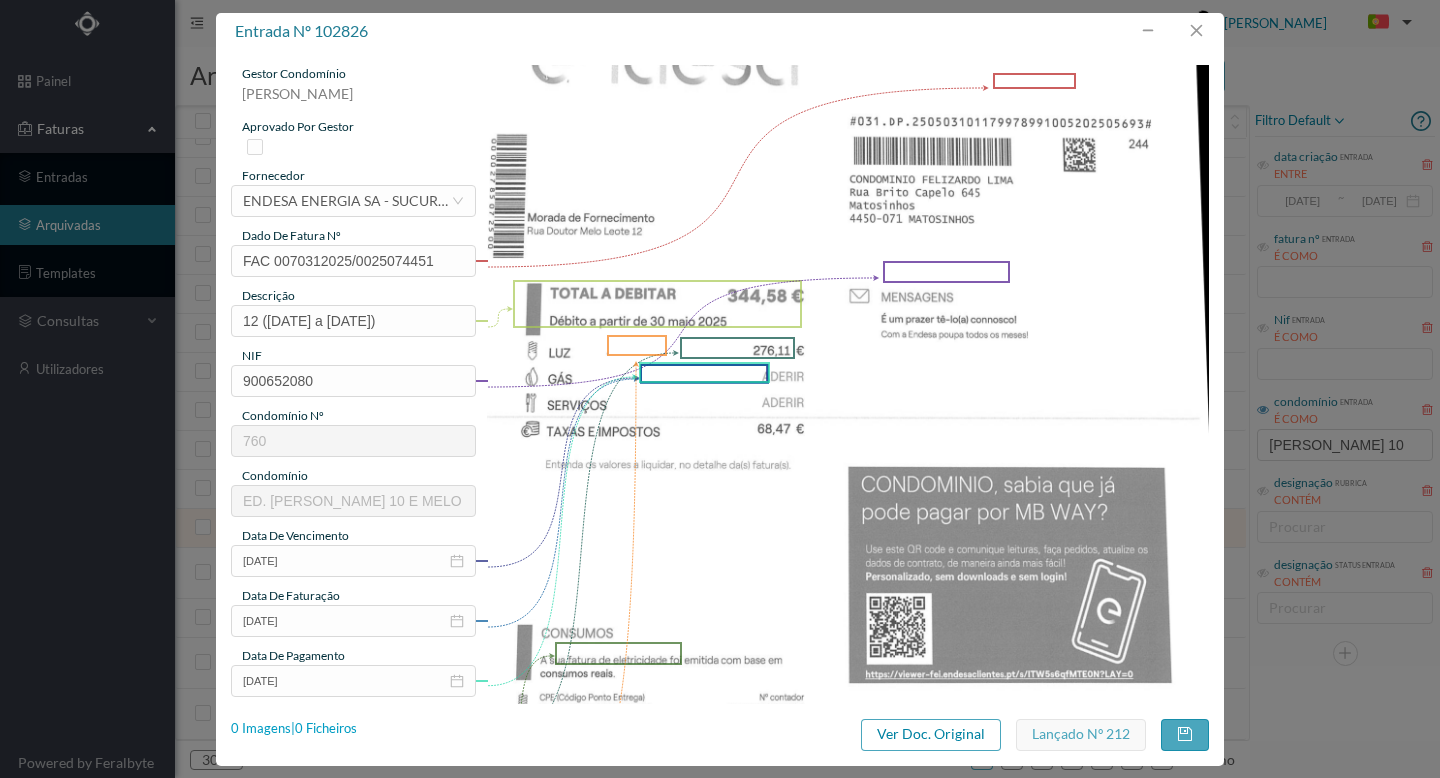click on "0   Imagens  |  0   Ficheiros" at bounding box center [294, 729] 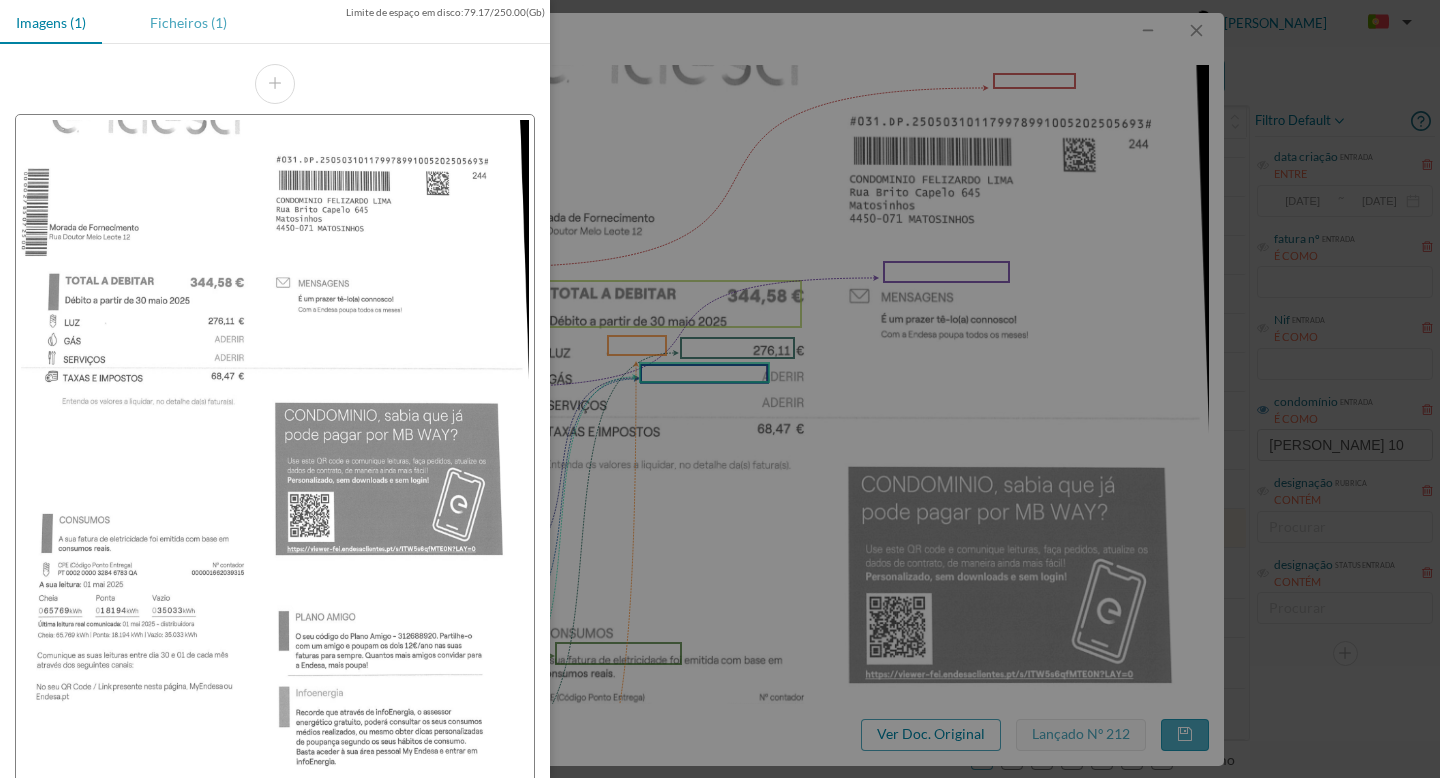 click on "Ficheiros (1)" at bounding box center [188, 22] 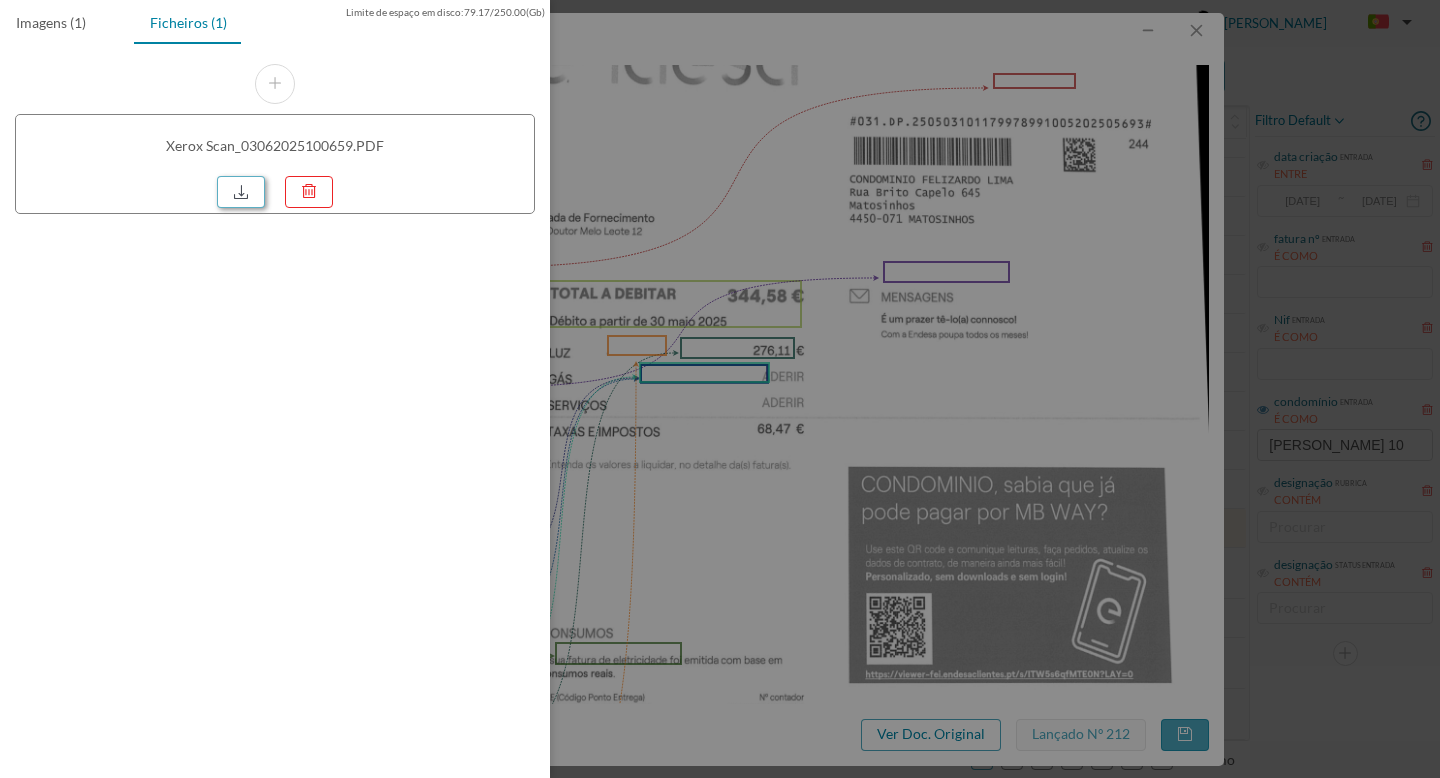click at bounding box center [241, 192] 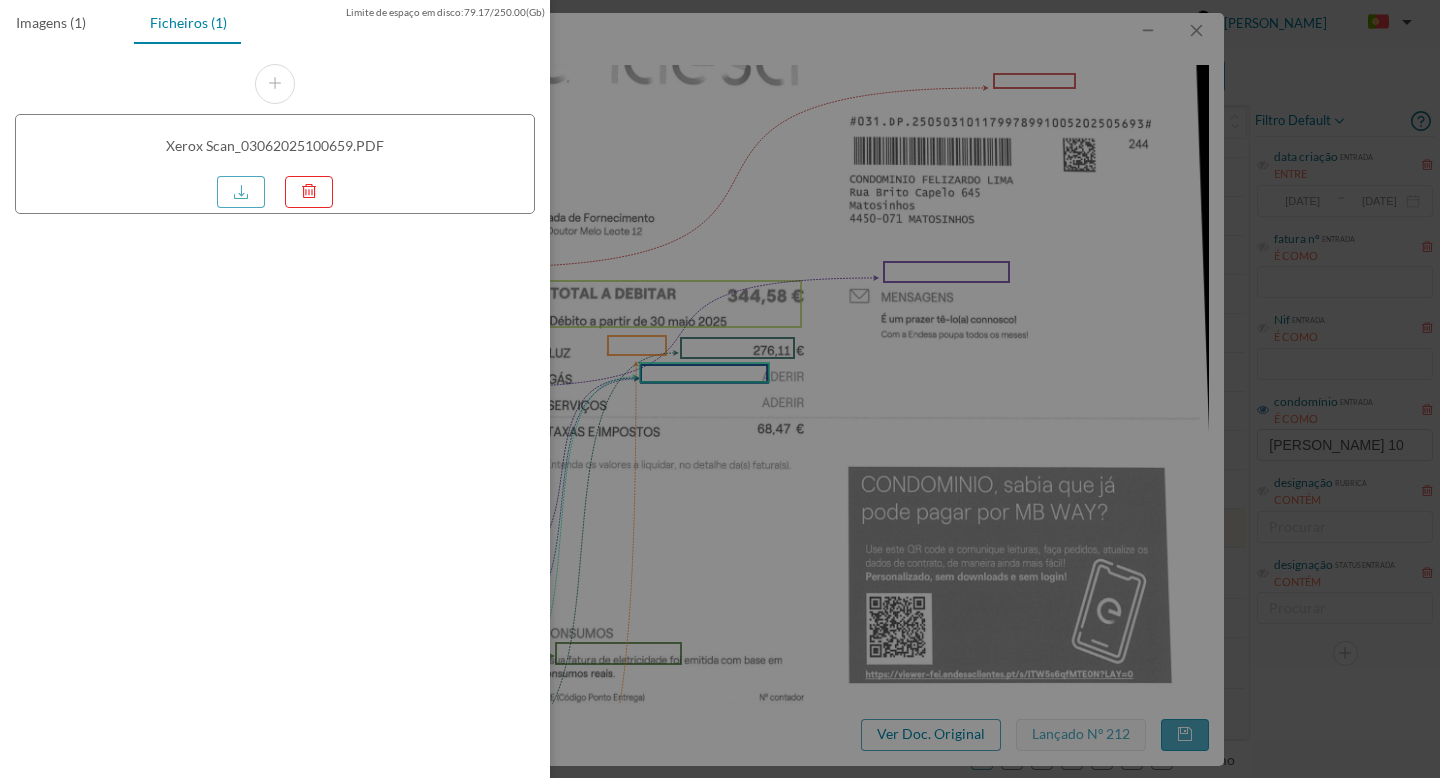 click at bounding box center (720, 389) 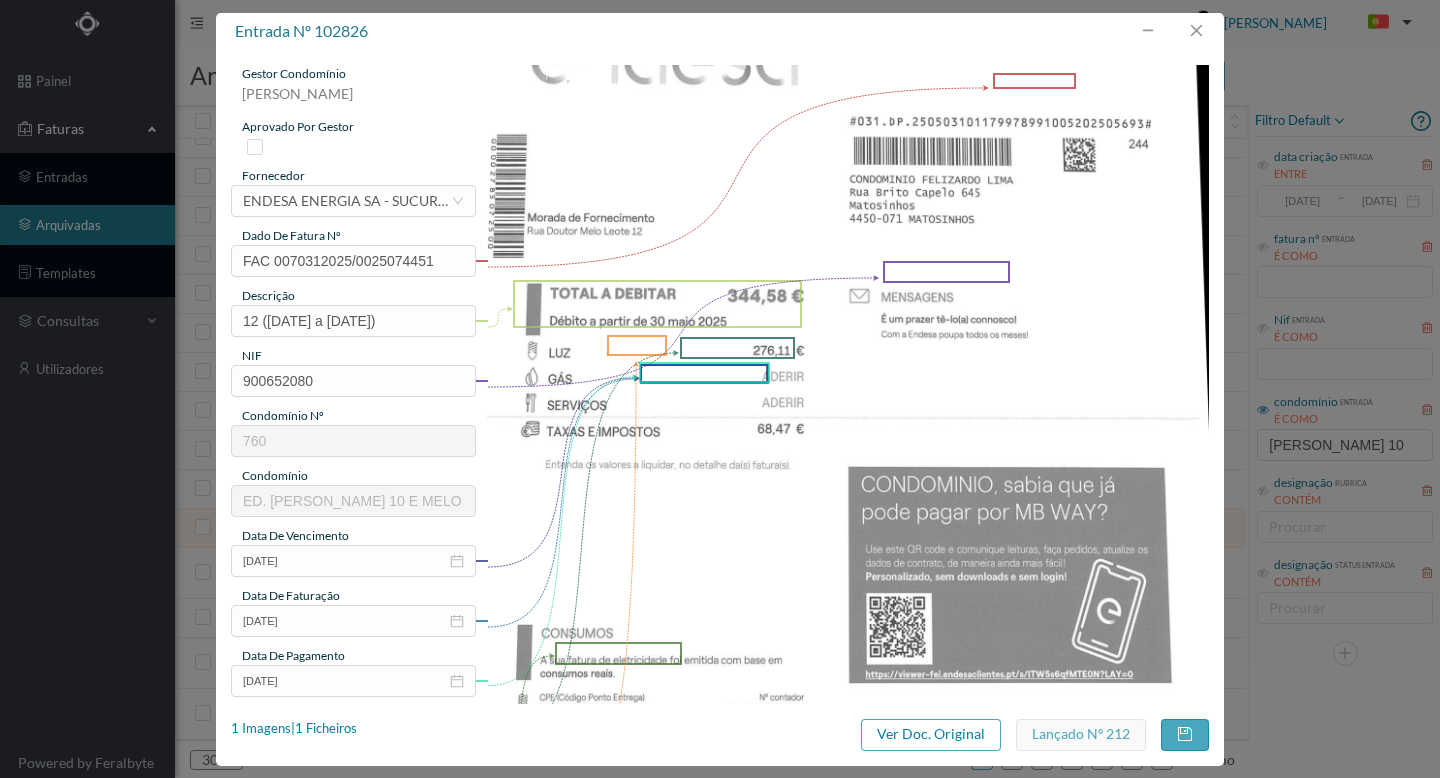 click at bounding box center [1196, 31] 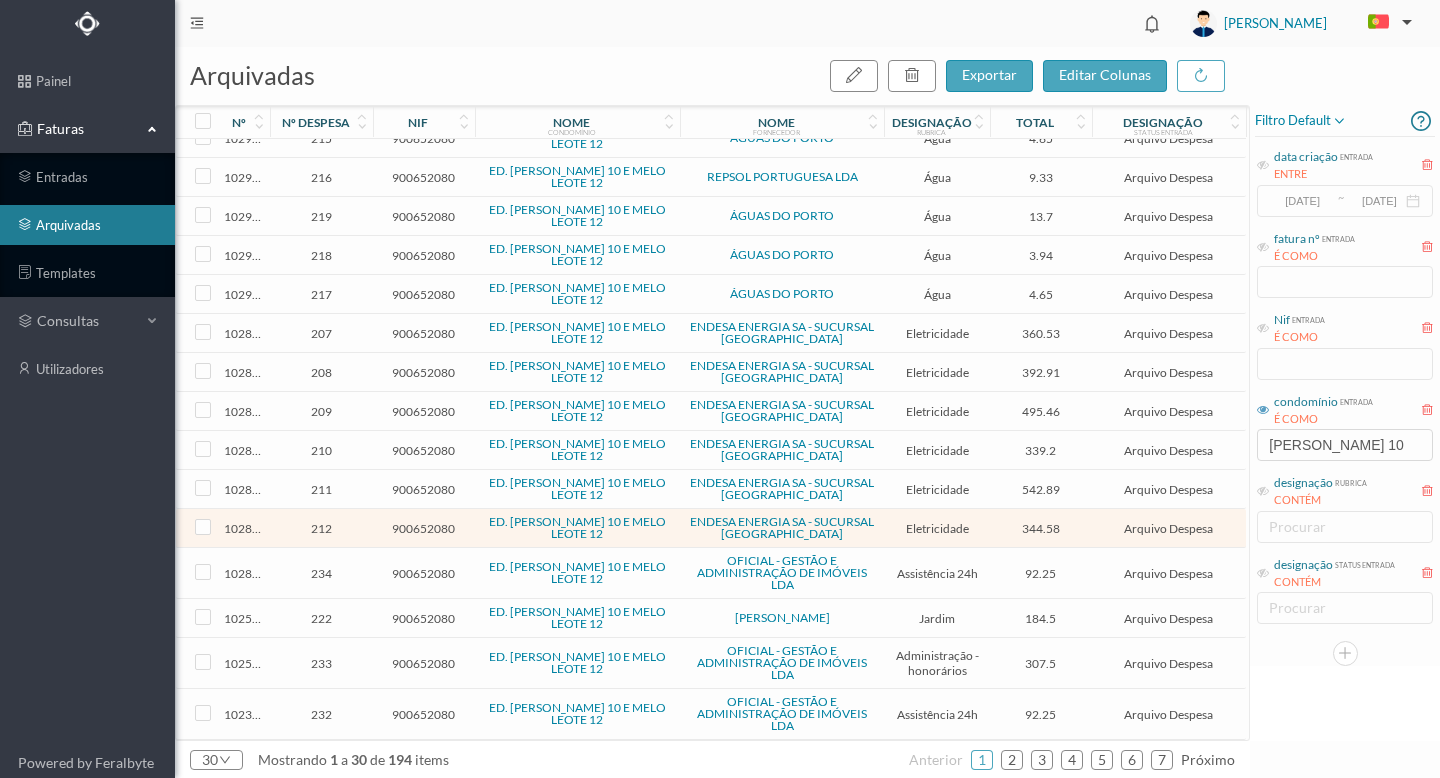 click on "ED. [PERSON_NAME] 10 E MELO LEOTE 12" at bounding box center (577, 488) 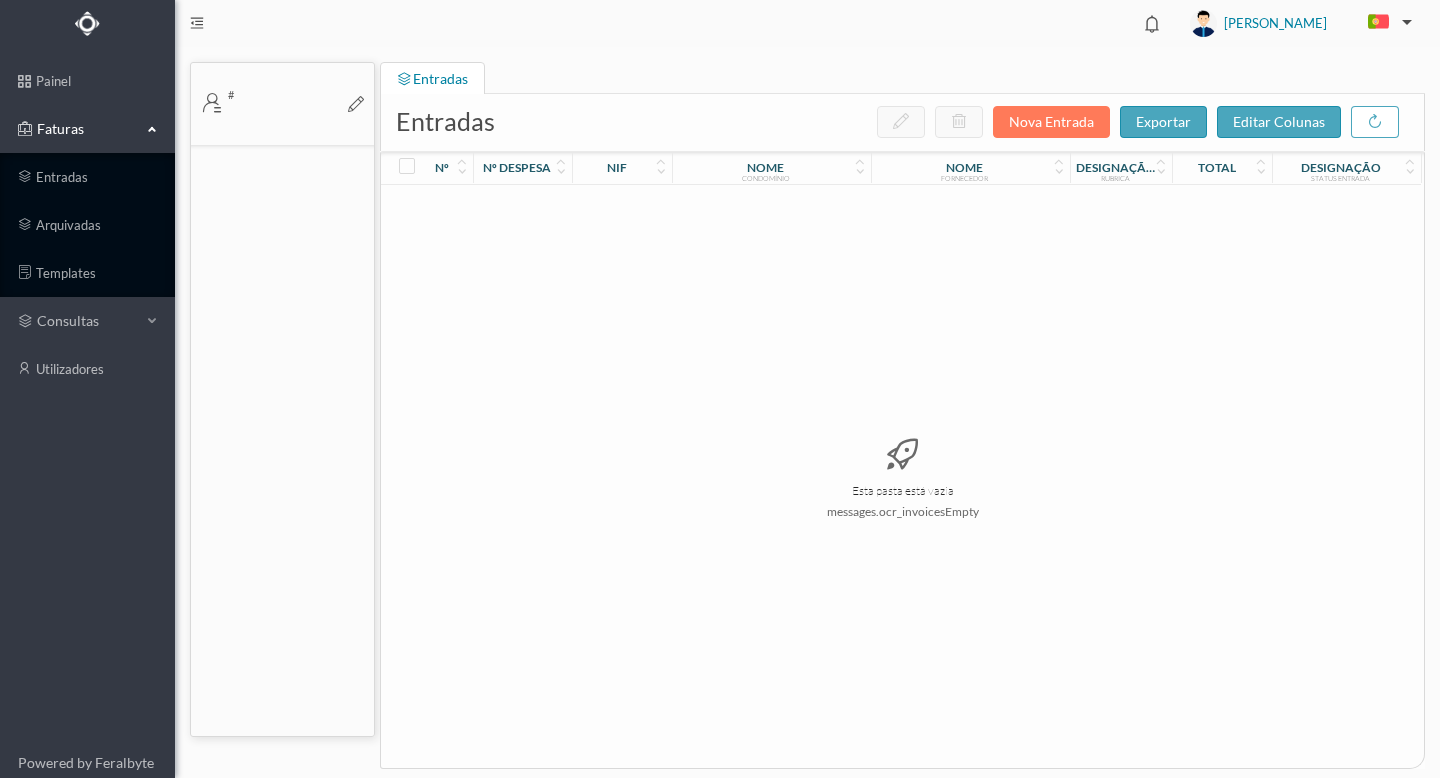 click on "Esta pasta está vazia messages.ocr_invoicesEmpty" at bounding box center [902, 477] 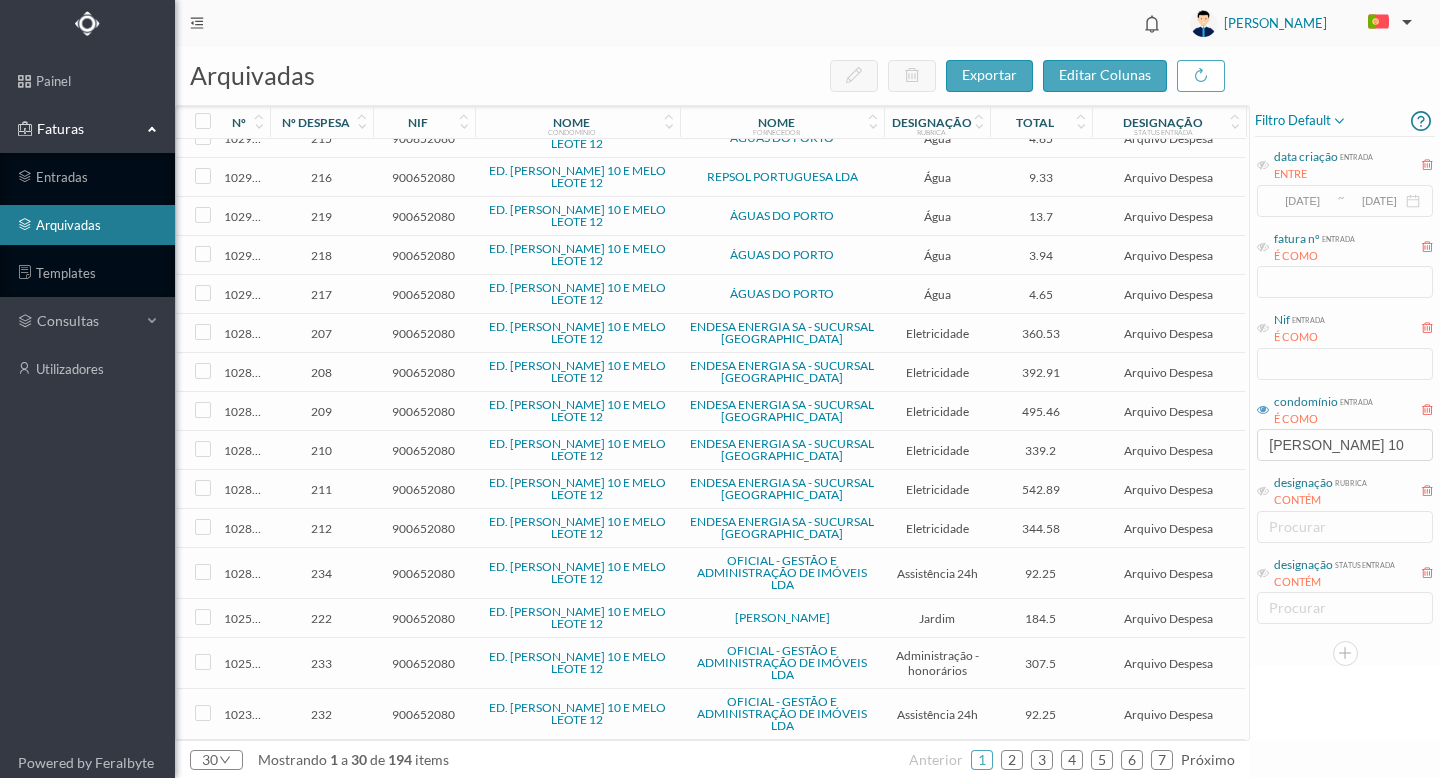 scroll, scrollTop: 671, scrollLeft: 0, axis: vertical 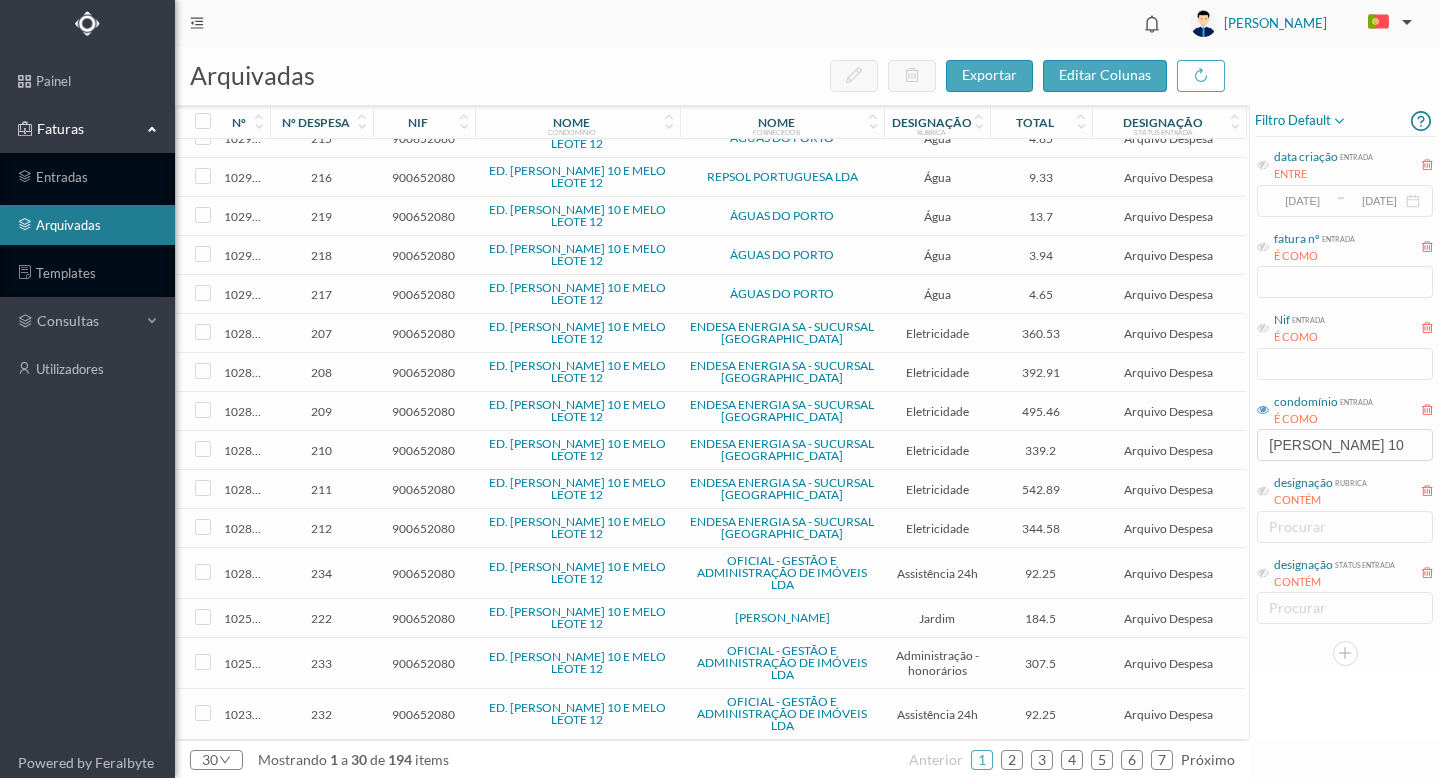 click on "102828" at bounding box center [244, 450] 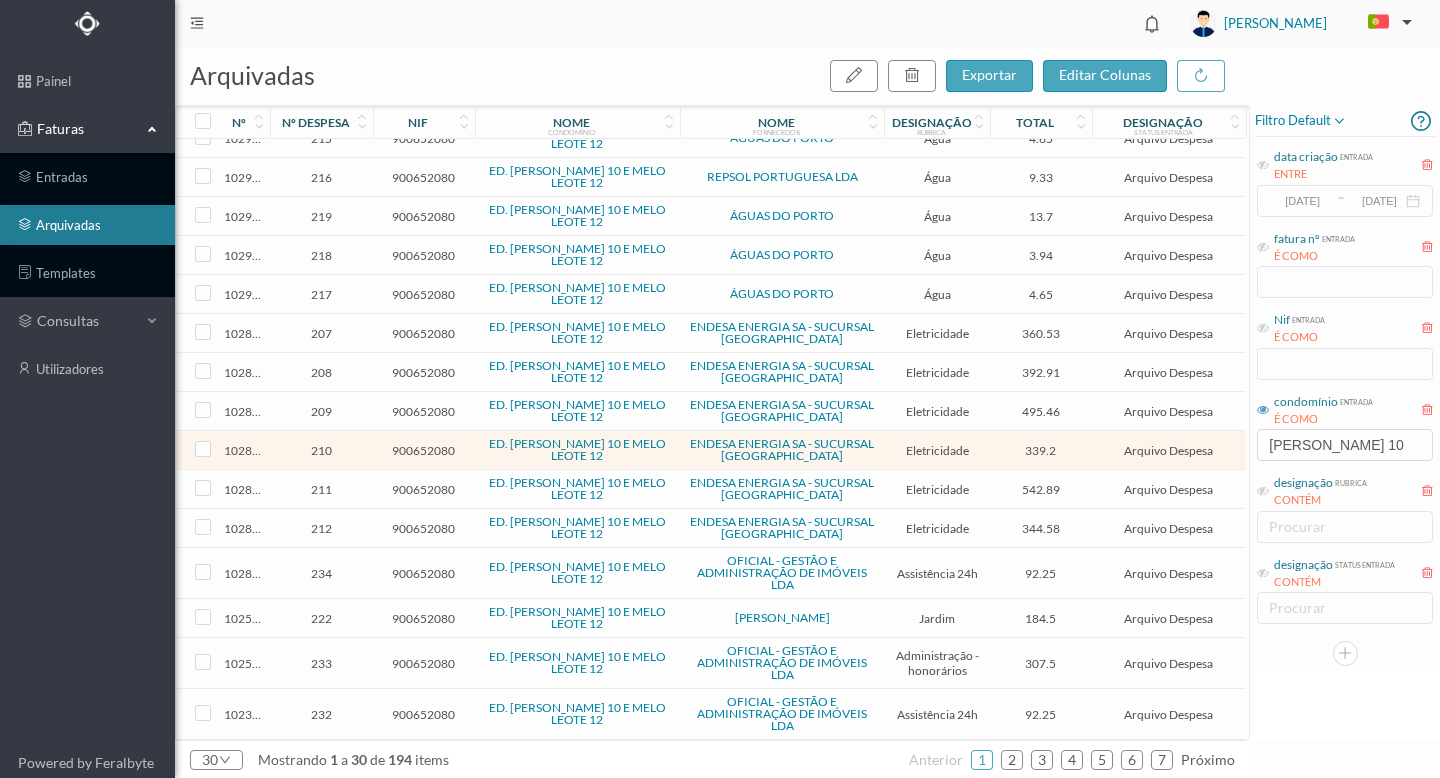 click on "102828" at bounding box center (244, 450) 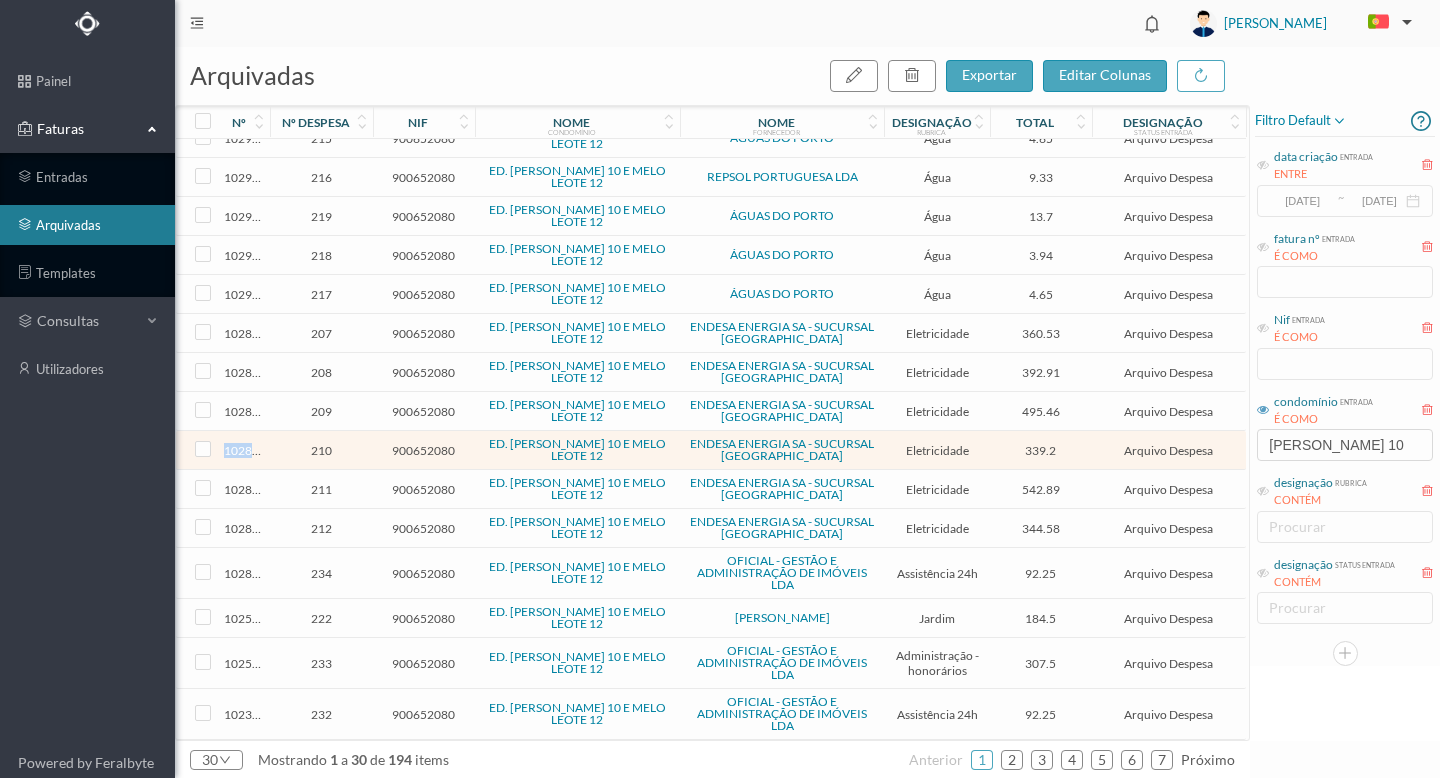 click on "102828" at bounding box center (244, 450) 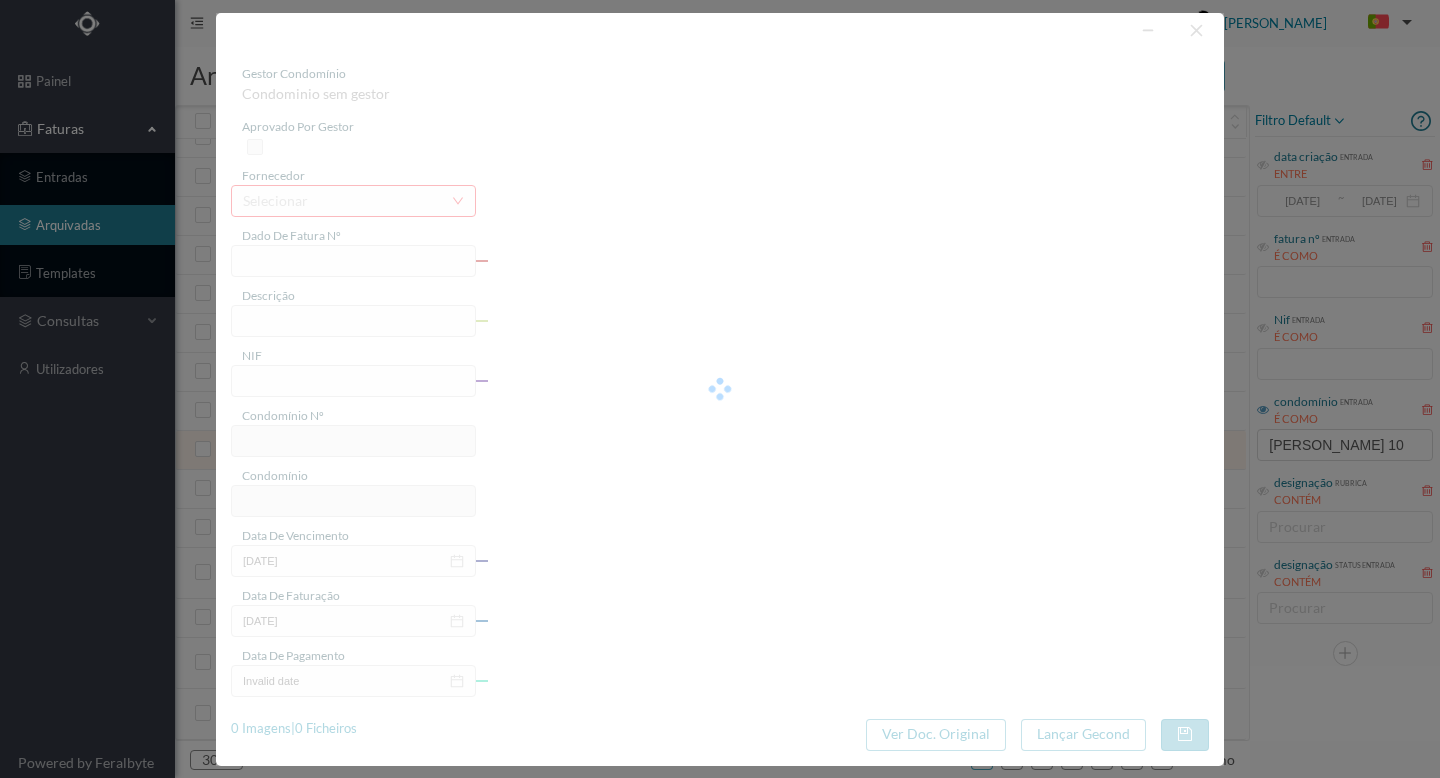 type on "FAC 0070312025/0025074452" 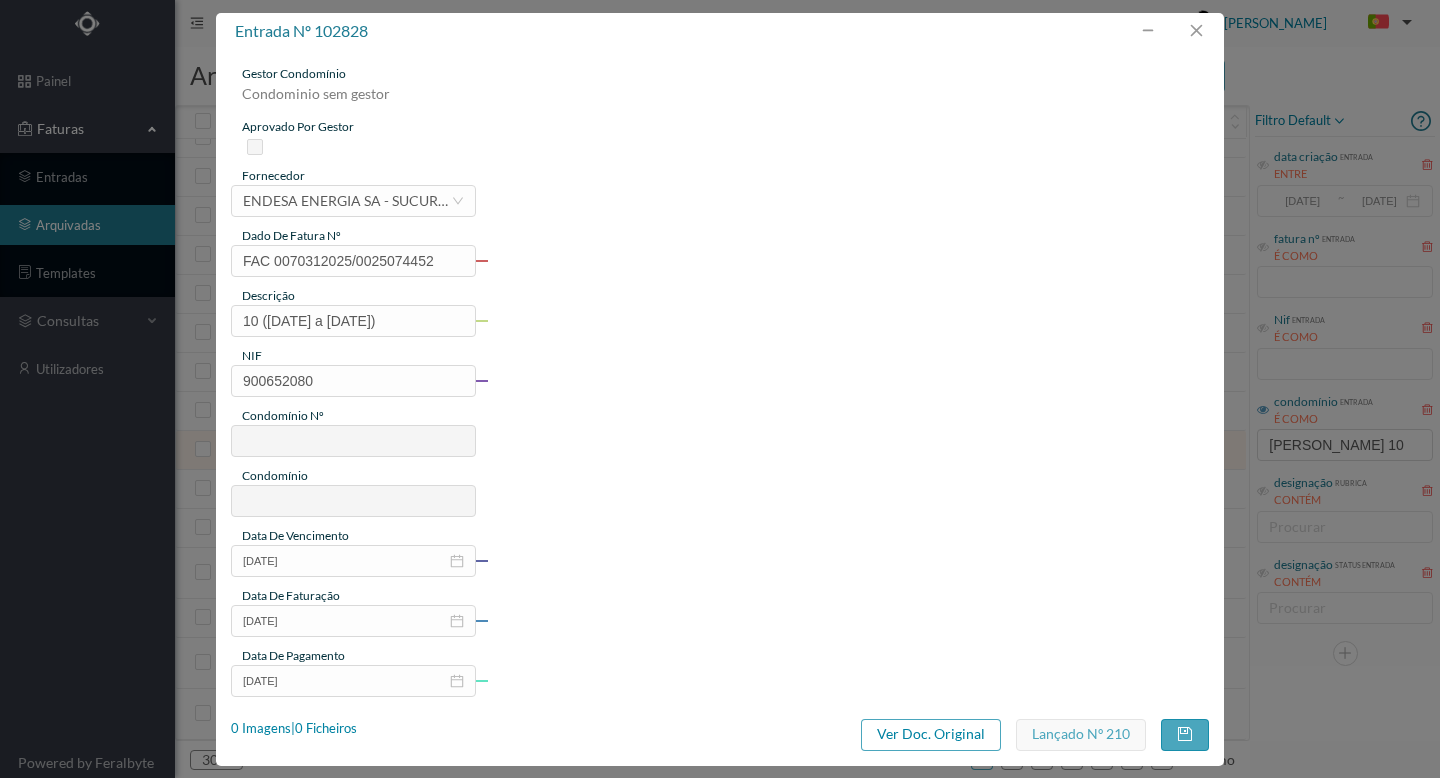 type on "760" 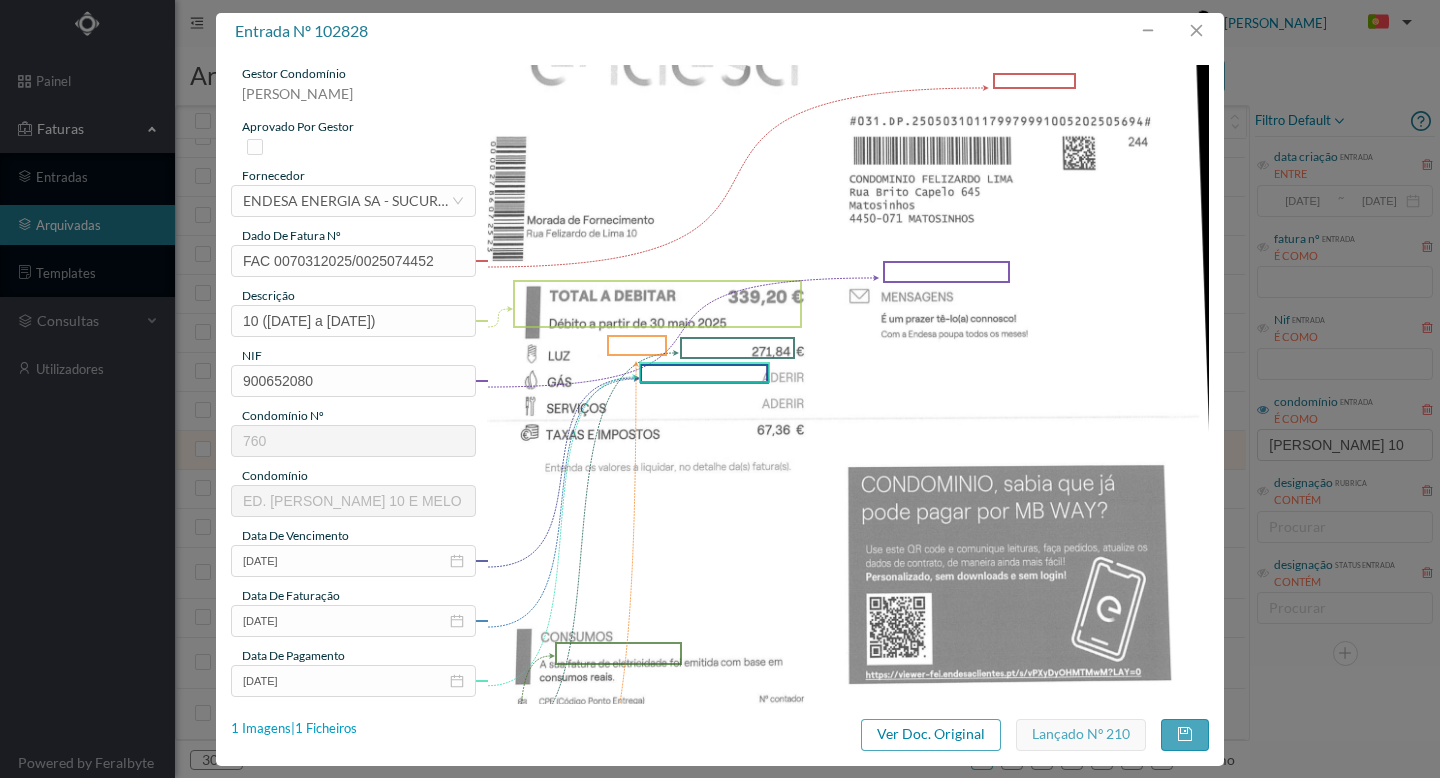 click on "1   Imagens  |  1   Ficheiros" at bounding box center (294, 729) 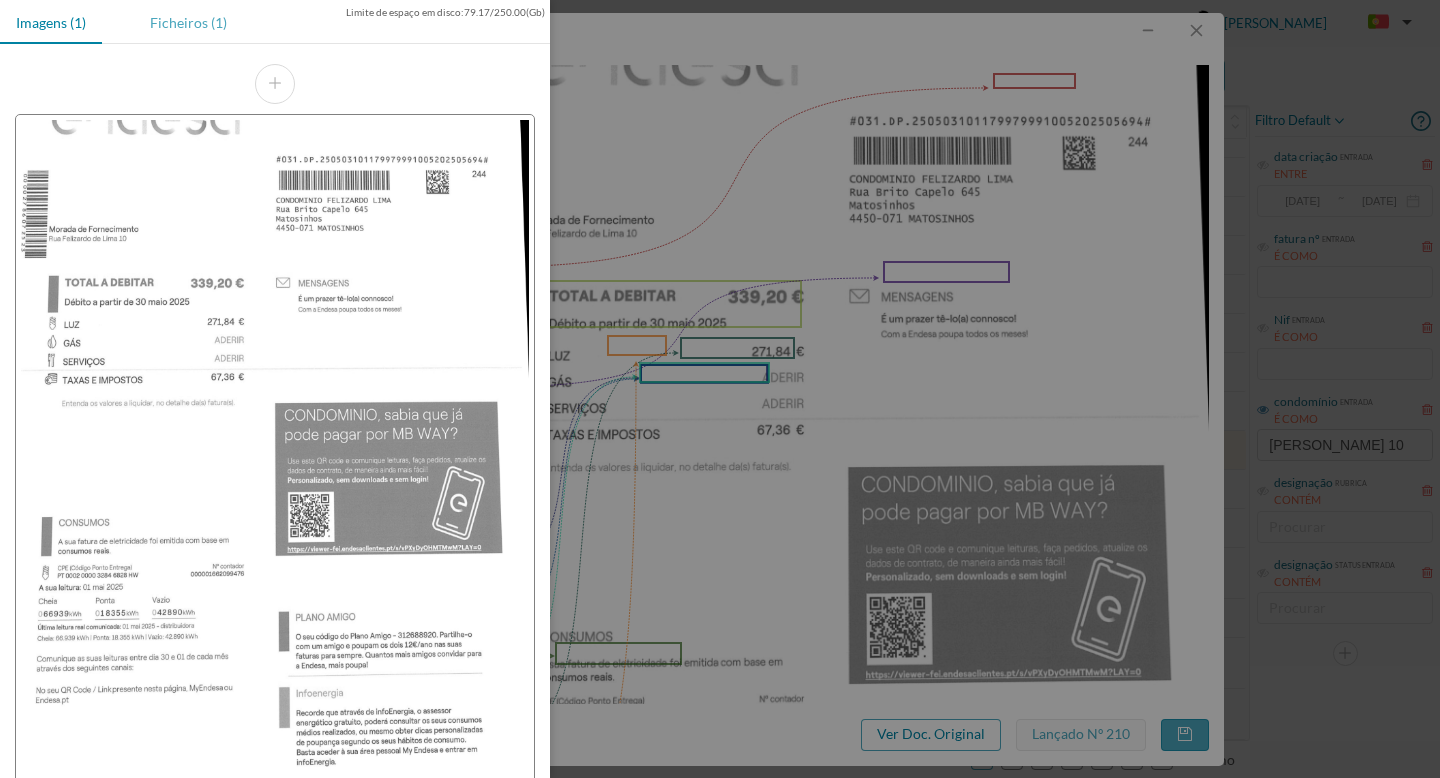 click on "Ficheiros (1)" at bounding box center (188, 22) 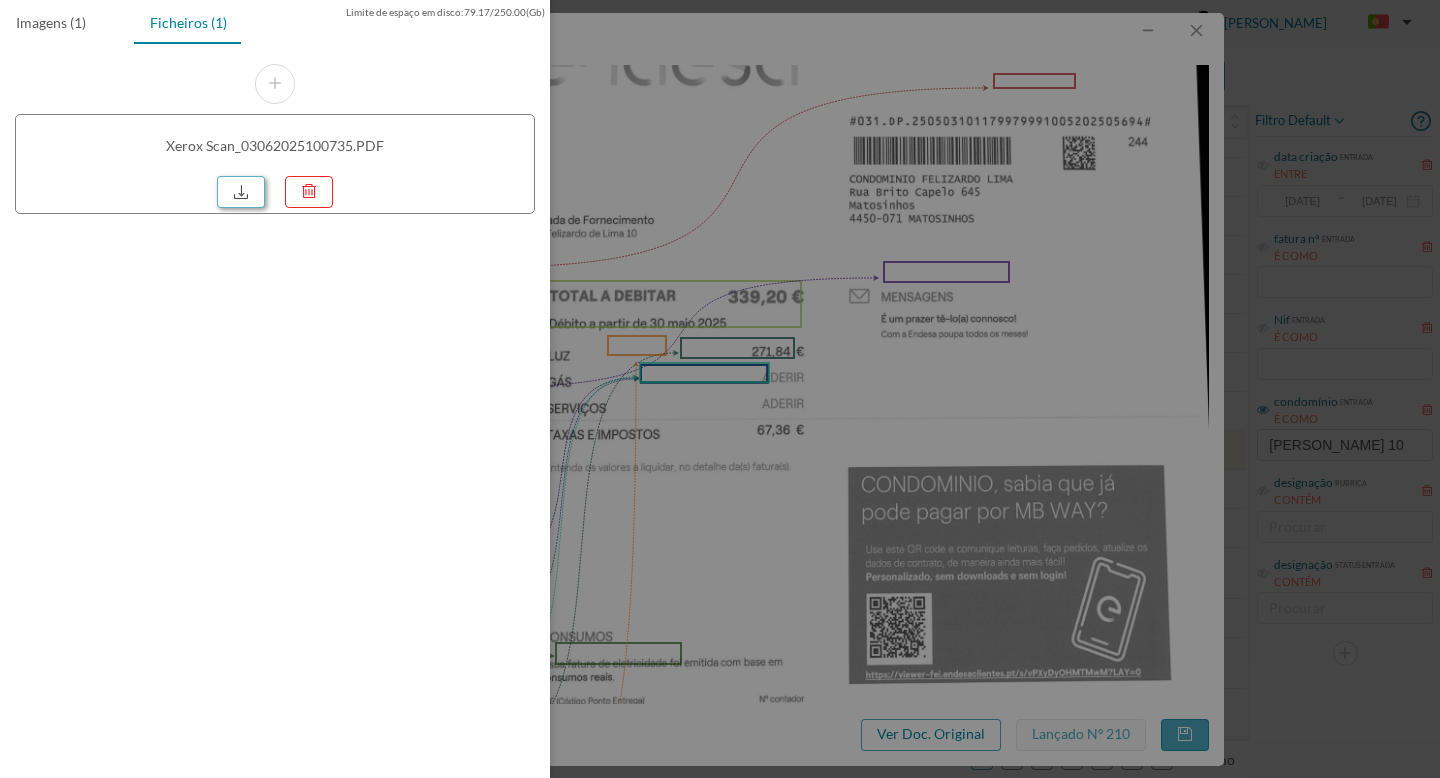 click at bounding box center [241, 192] 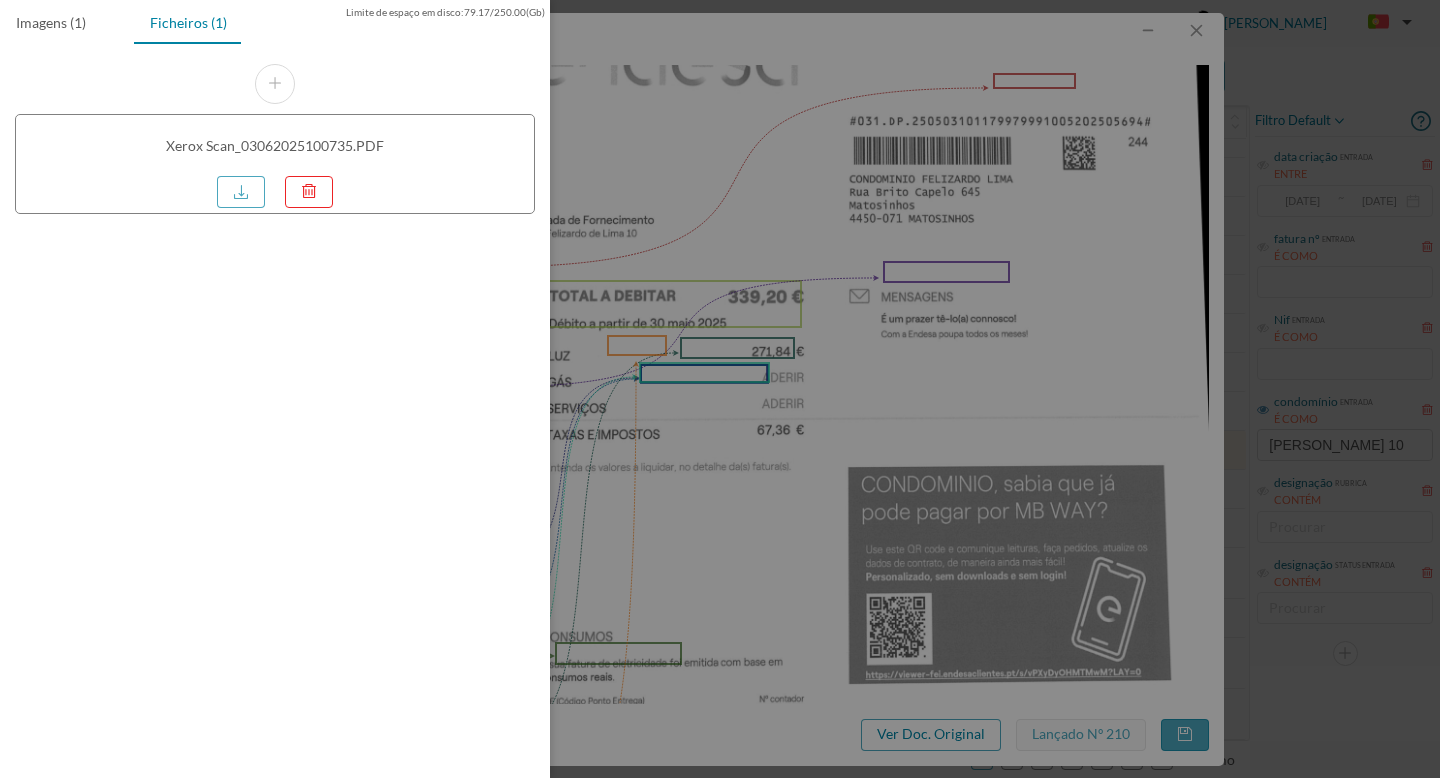 click at bounding box center [720, 389] 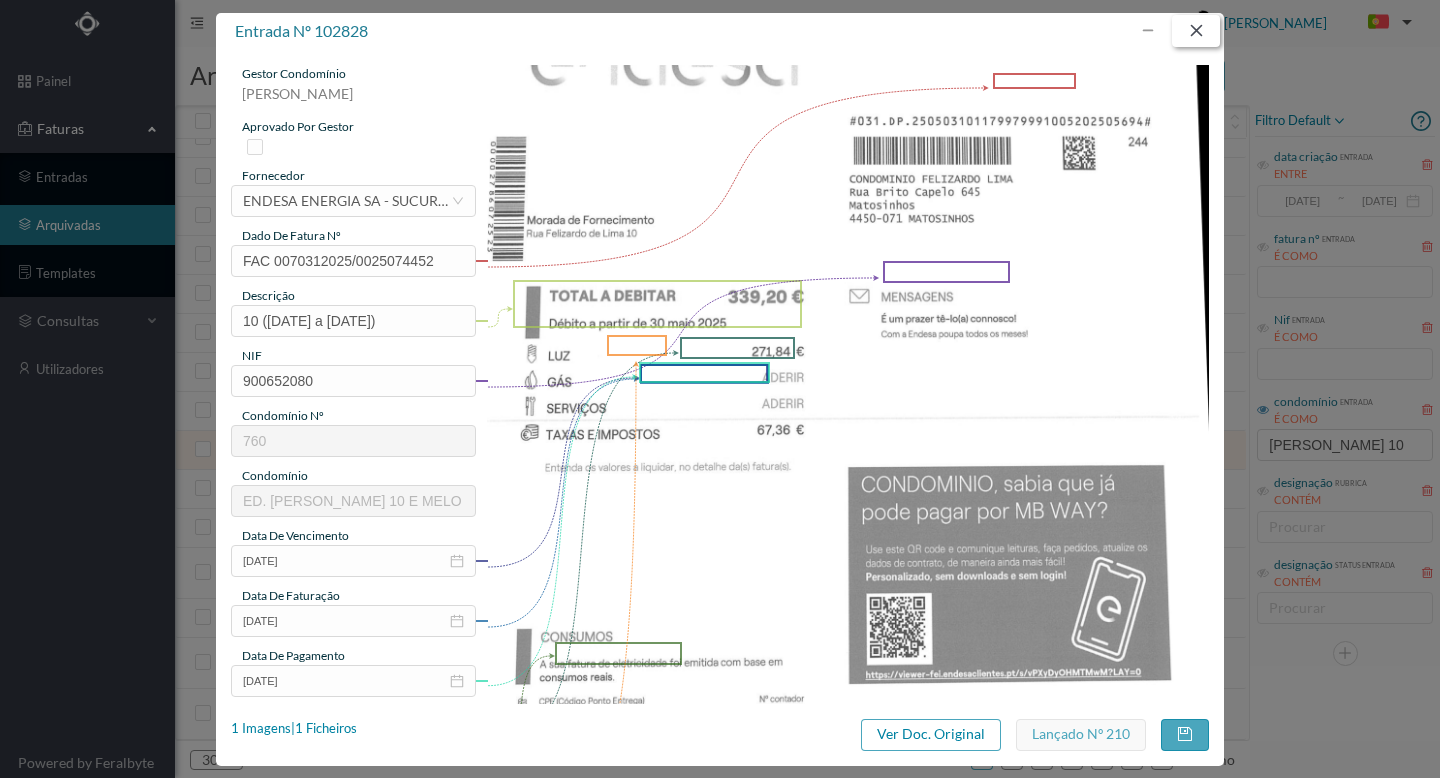 click at bounding box center (1196, 31) 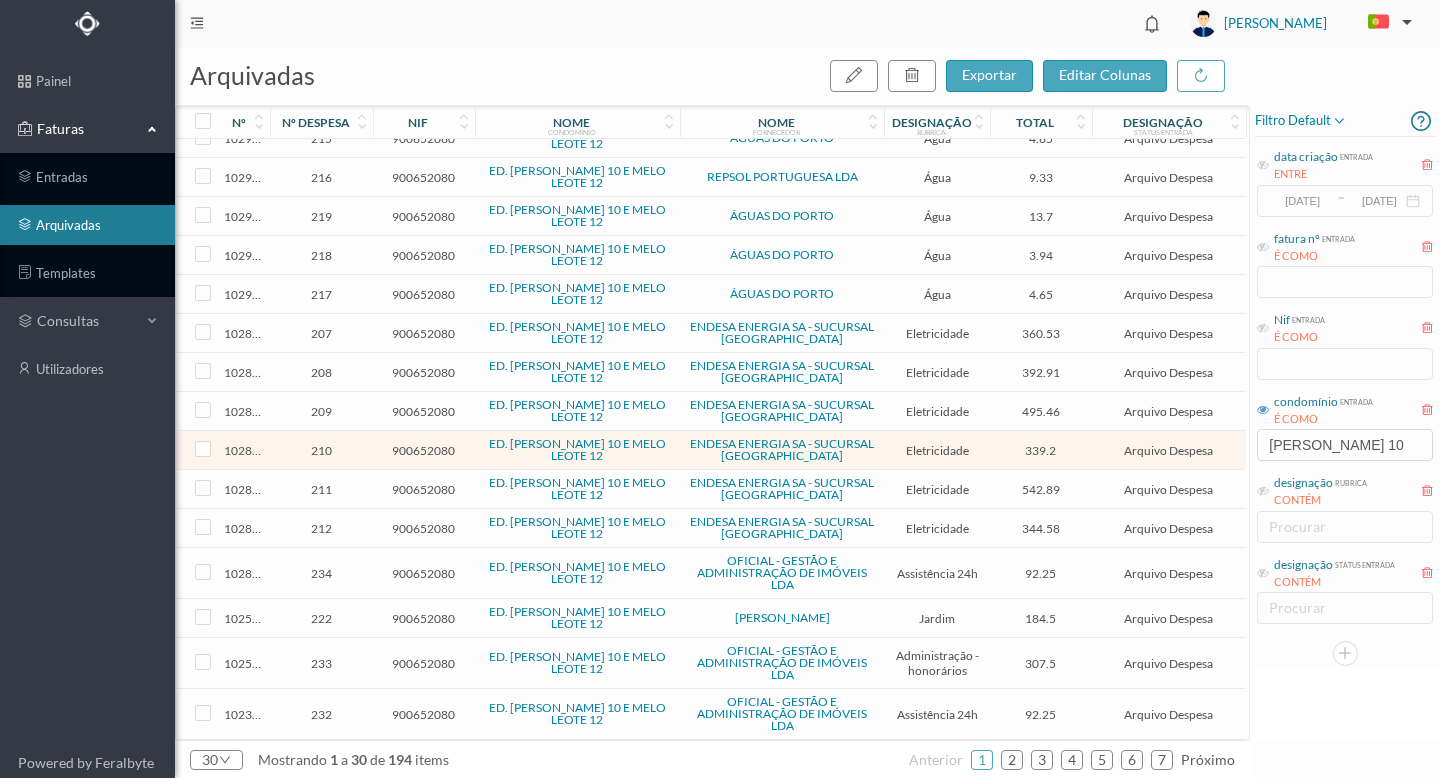 click on "102829" at bounding box center [244, 411] 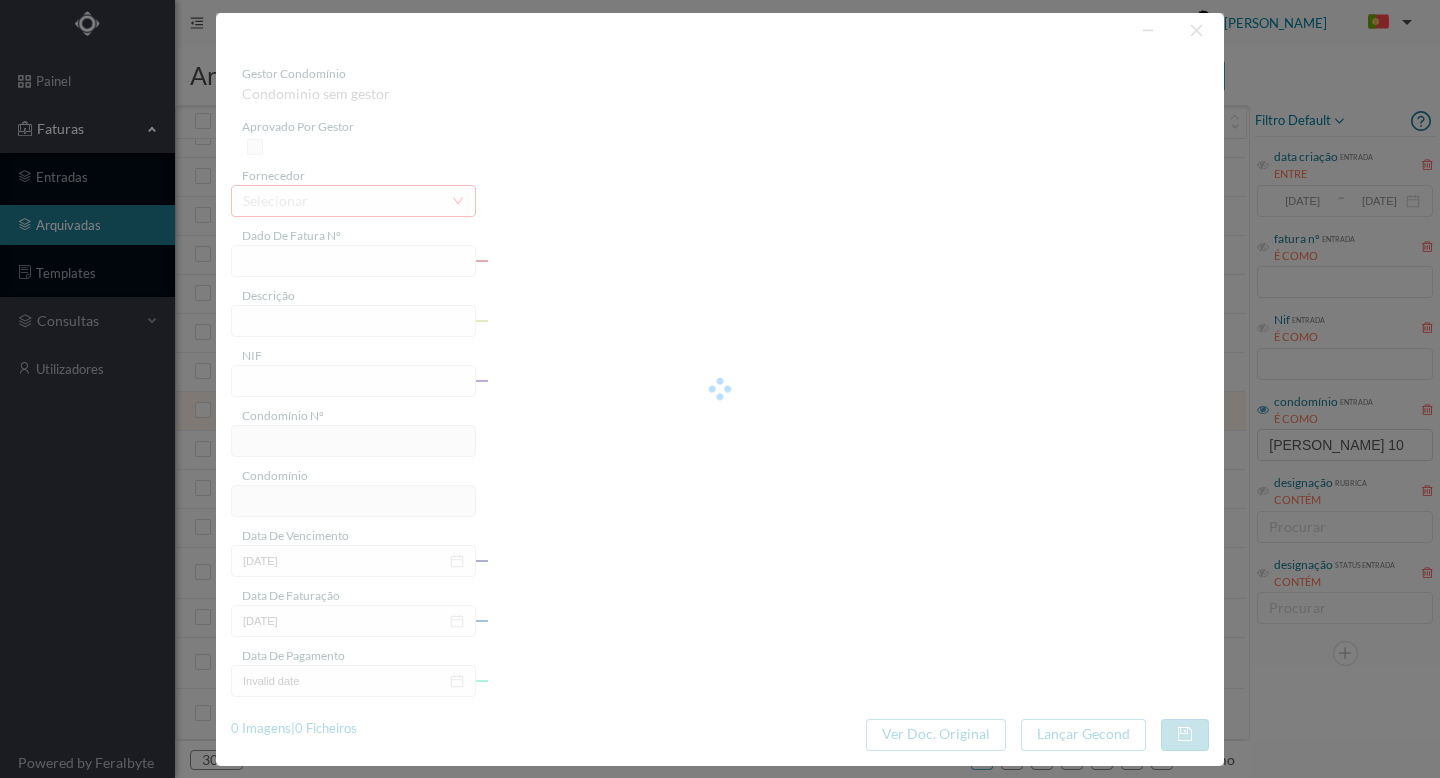 type on "FAC 0070312025/0025057933" 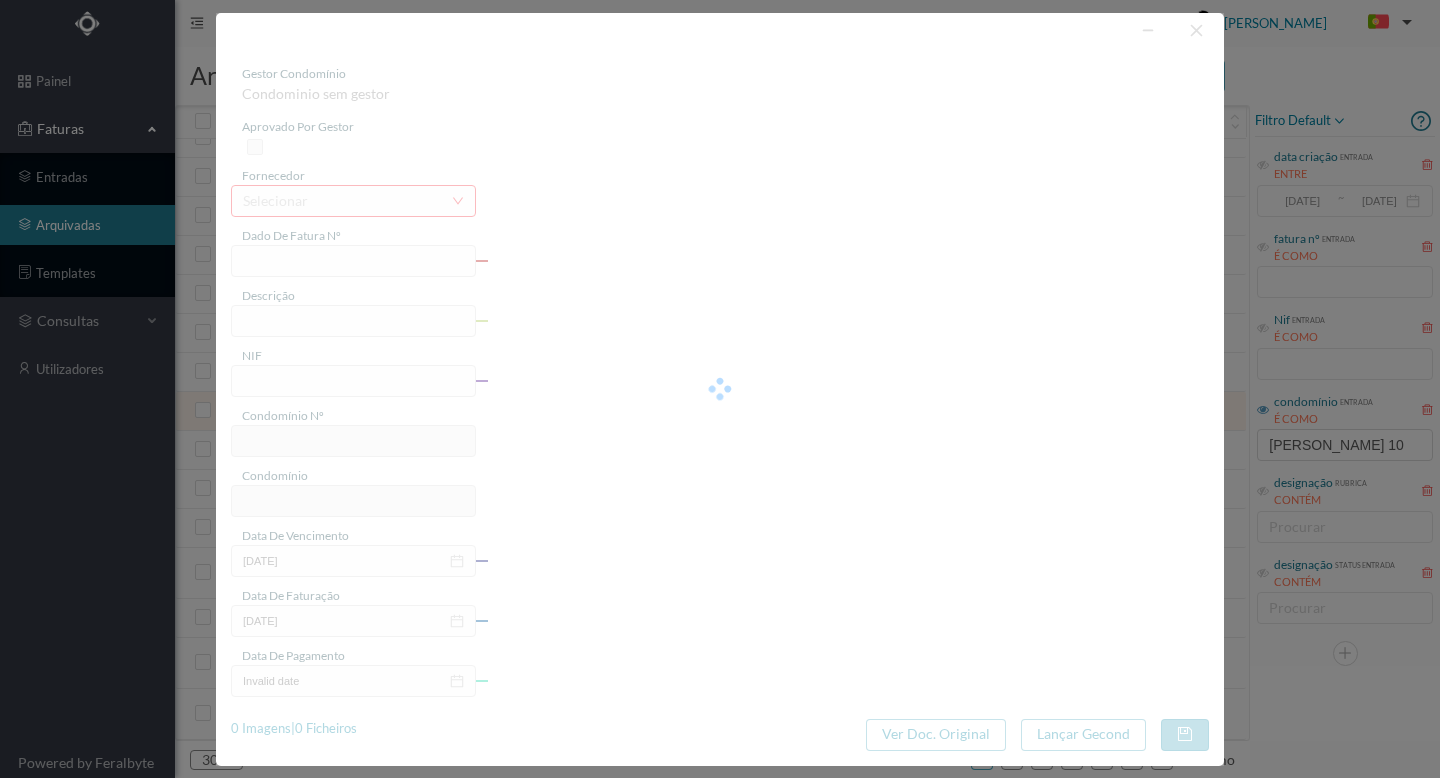 type on "22 ([DATE]  [DATE])" 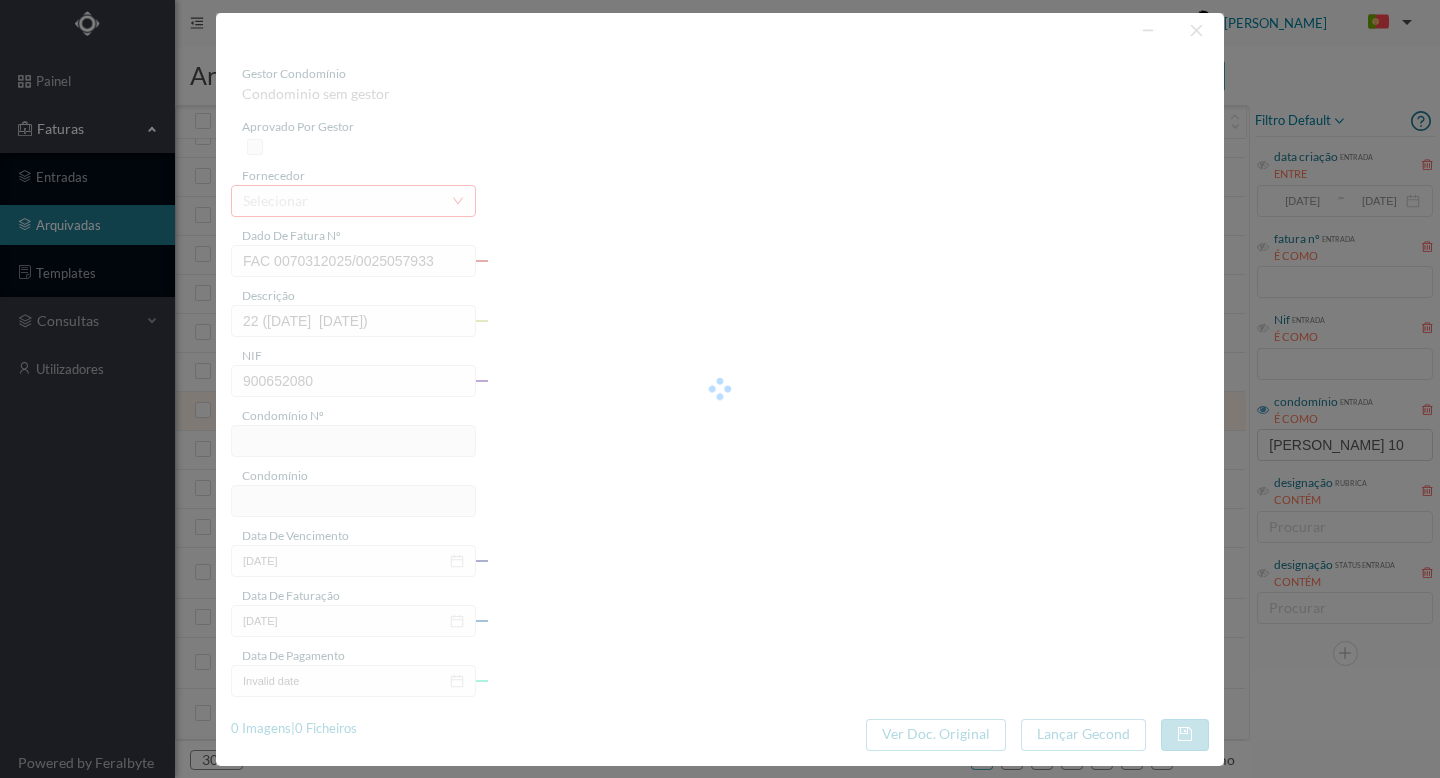 type on "[DATE]" 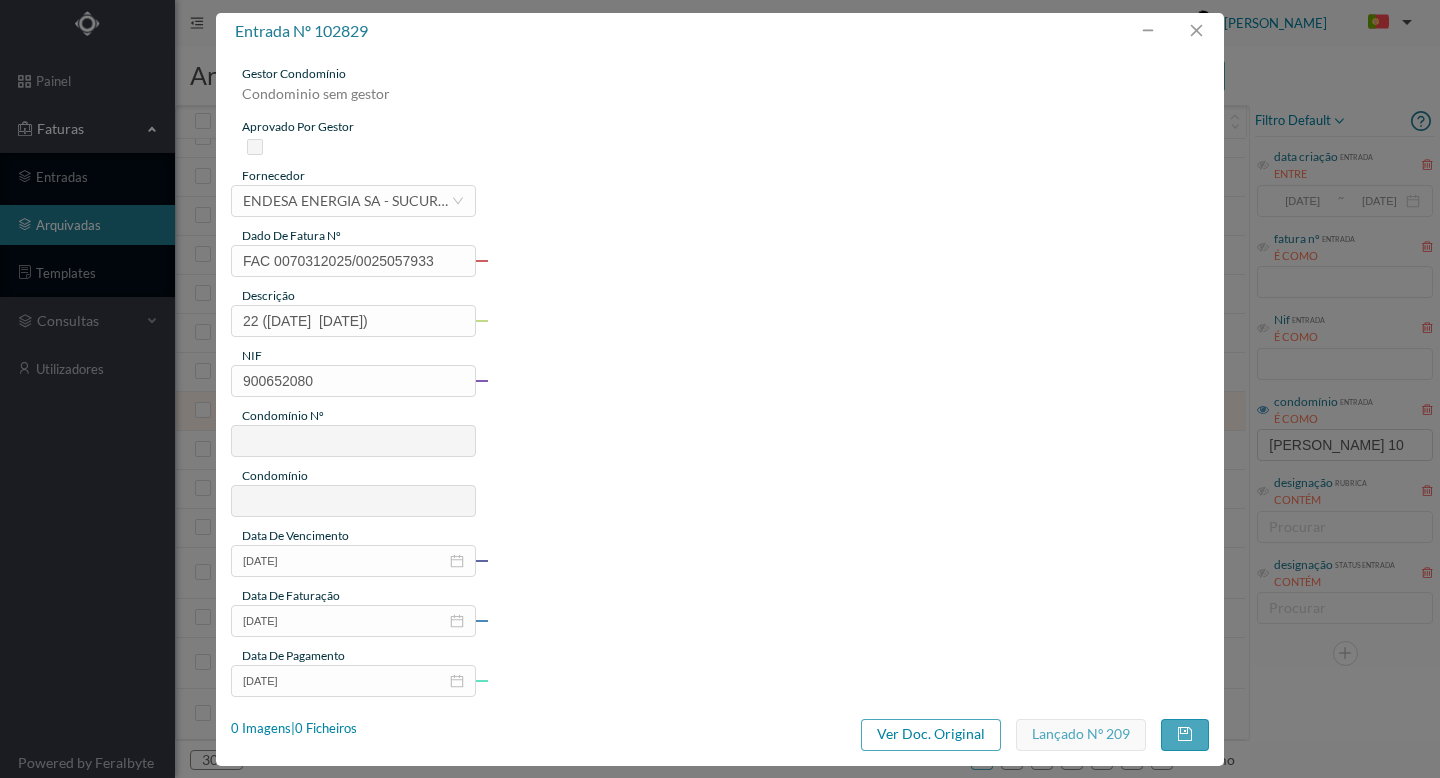 type on "760" 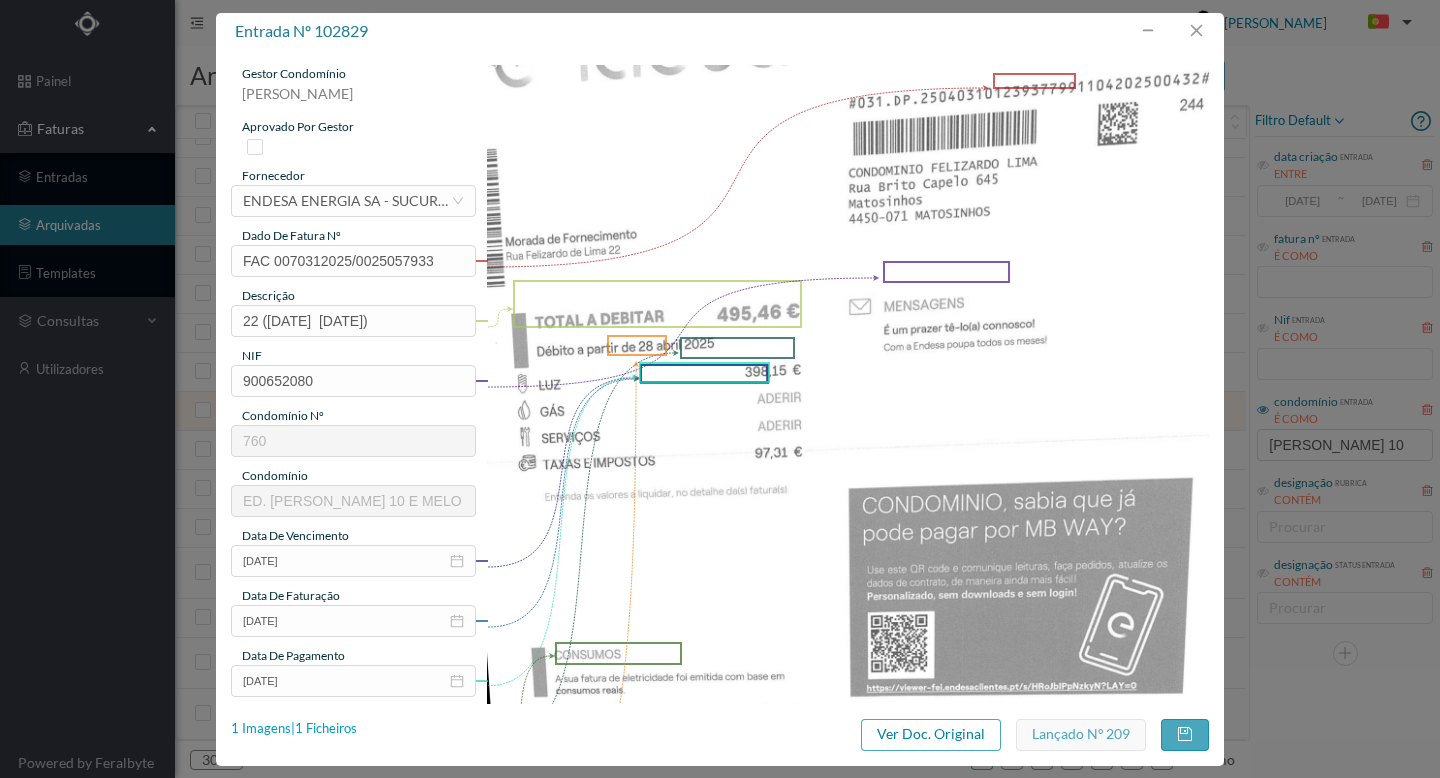 click on "1   Imagens  |  1   Ficheiros" at bounding box center [294, 729] 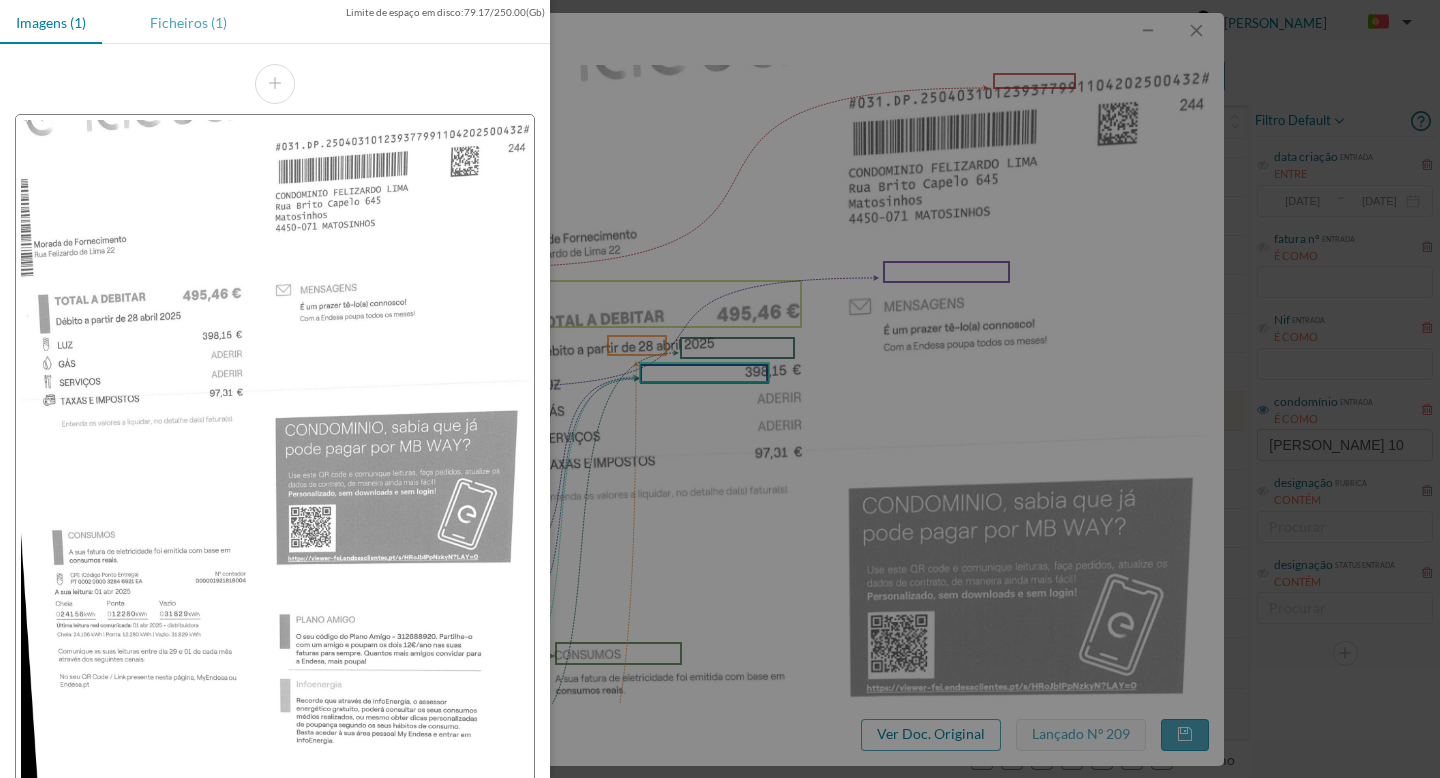 click on "Ficheiros (1)" at bounding box center [188, 22] 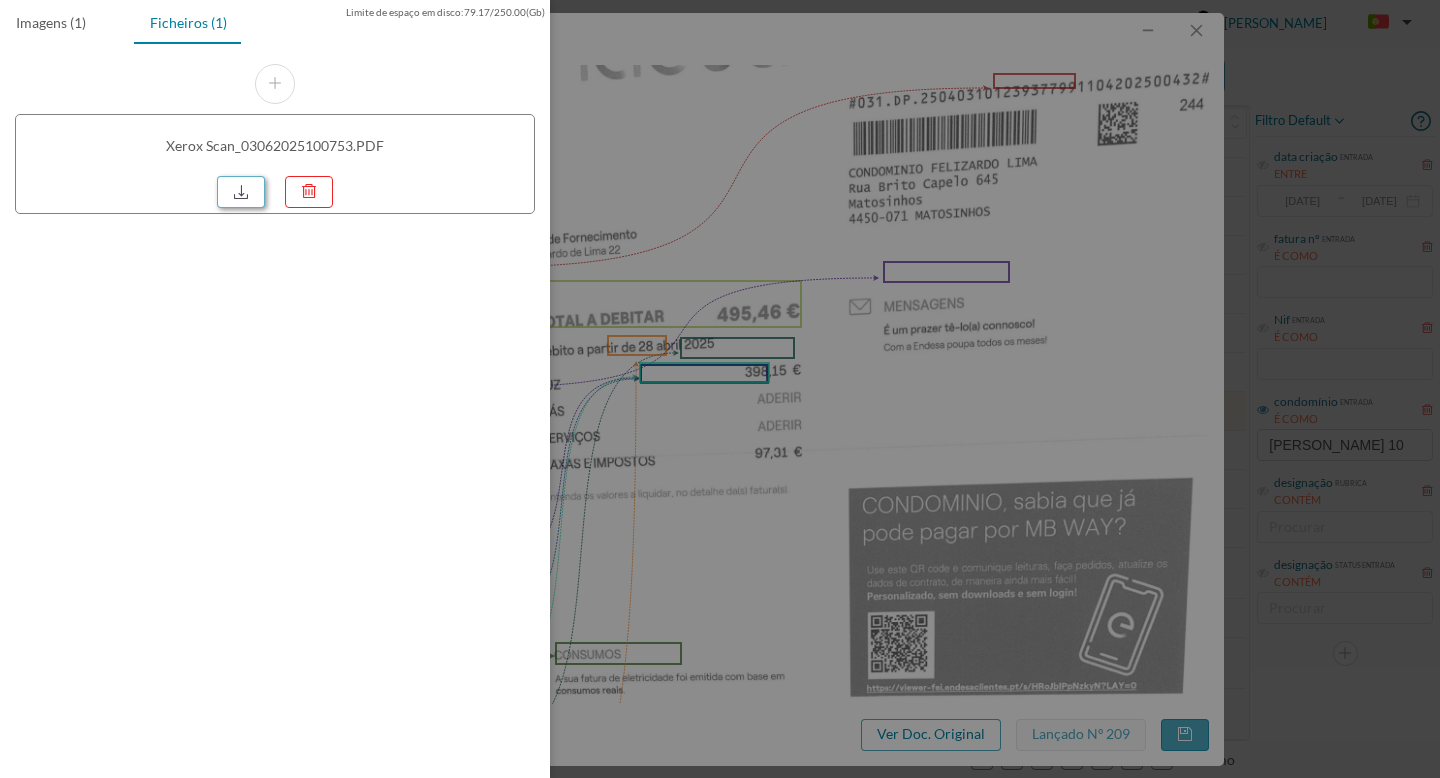 click at bounding box center (241, 192) 